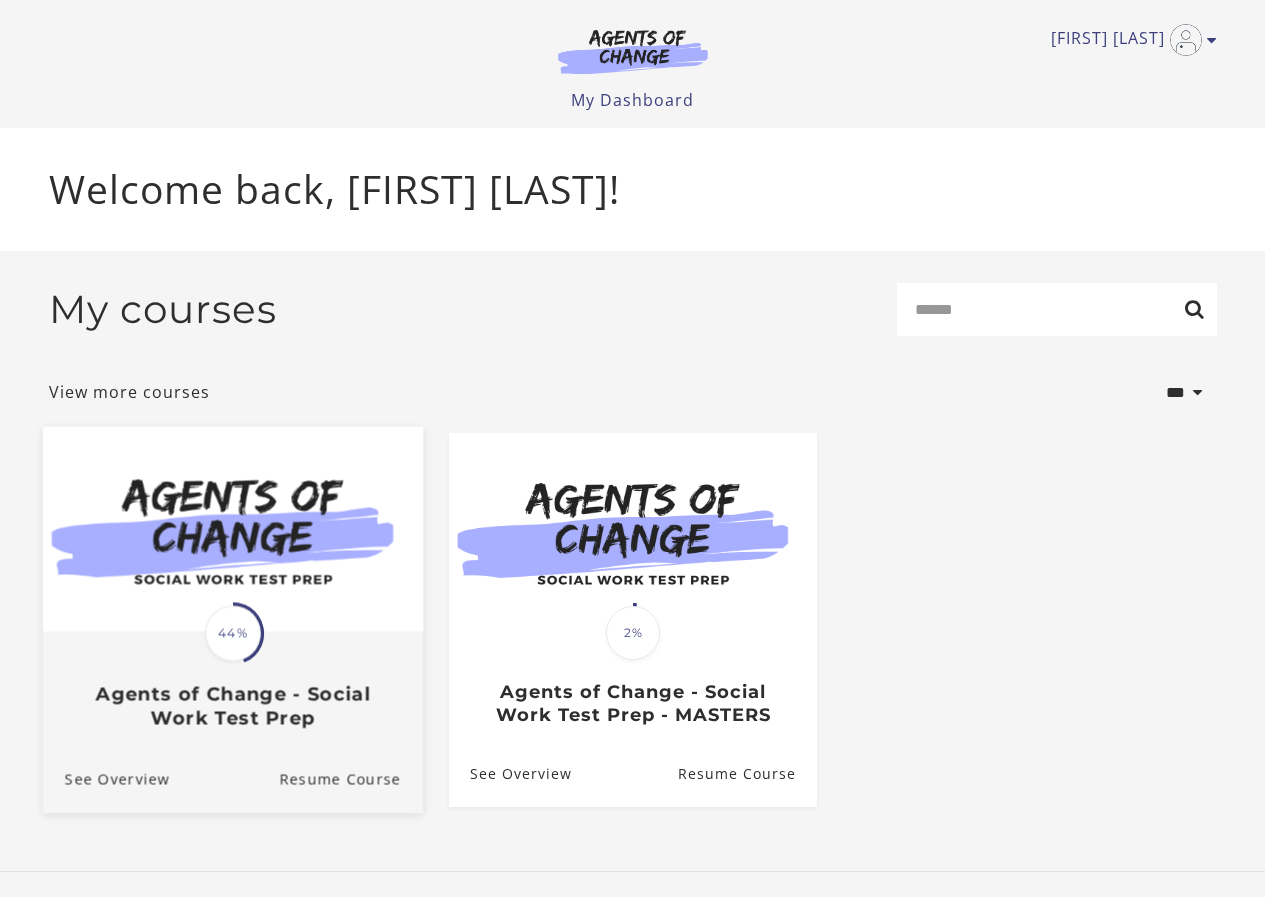 scroll, scrollTop: 0, scrollLeft: 0, axis: both 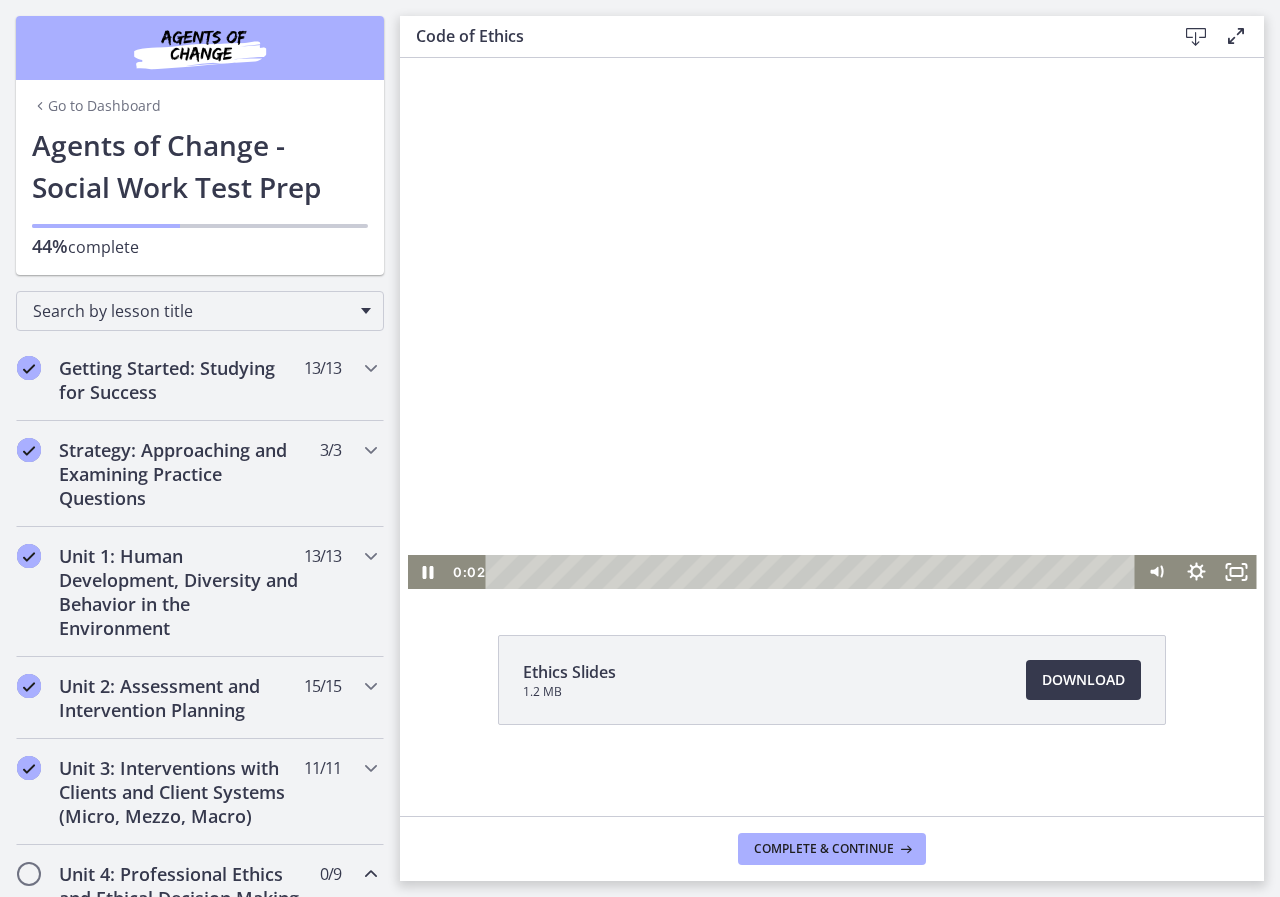 click at bounding box center (832, 323) 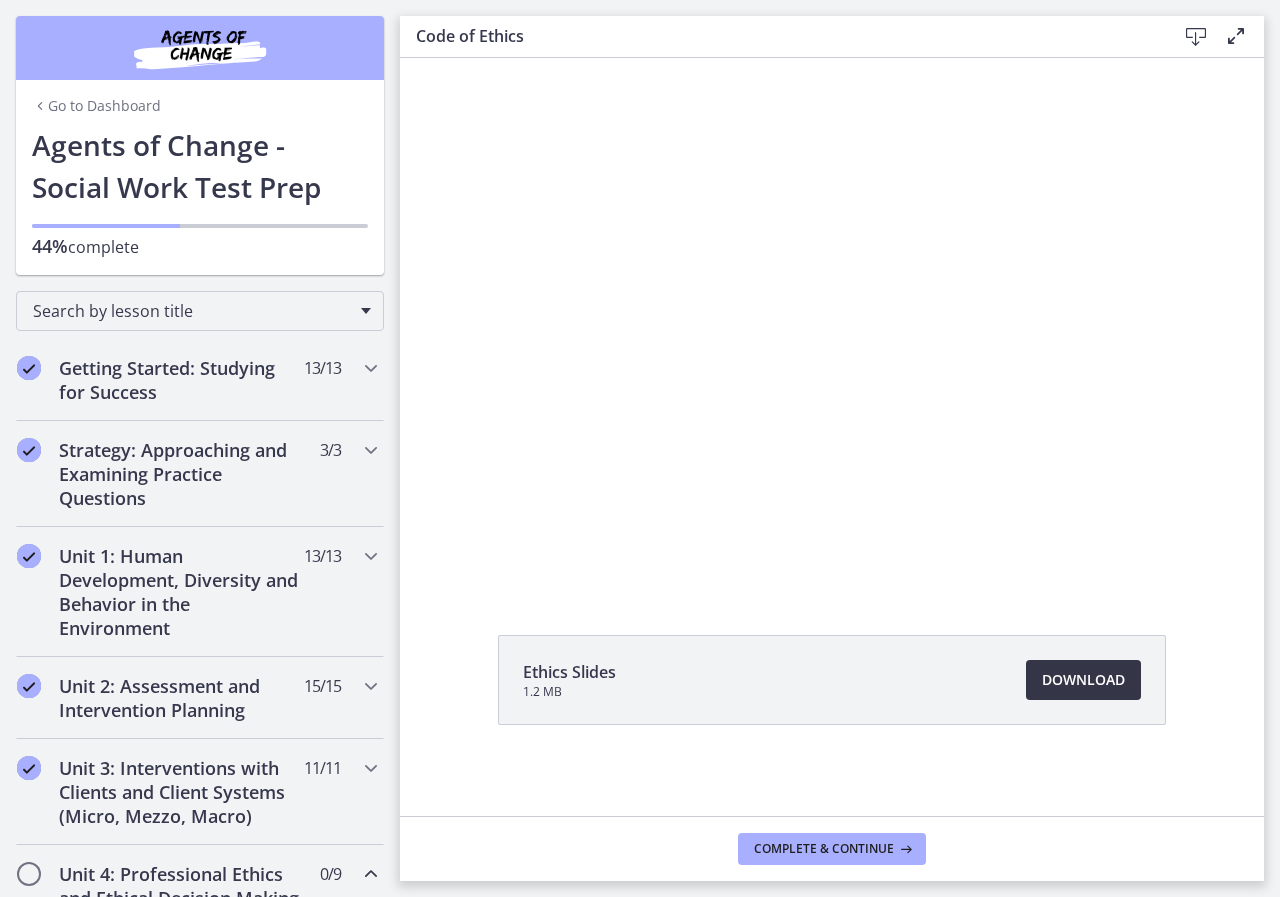 click on "Download
Opens in a new window" at bounding box center [1083, 680] 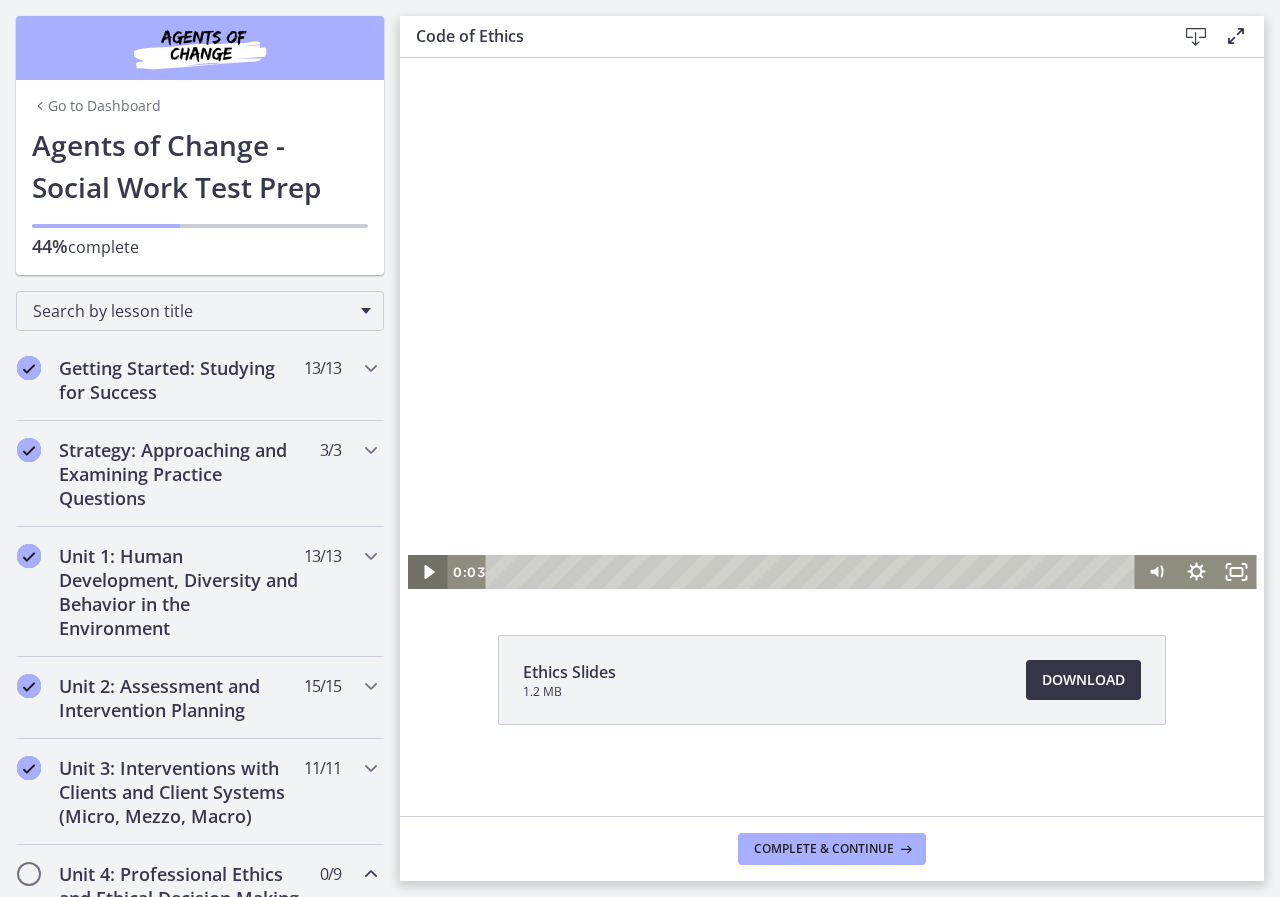 scroll, scrollTop: 5, scrollLeft: 0, axis: vertical 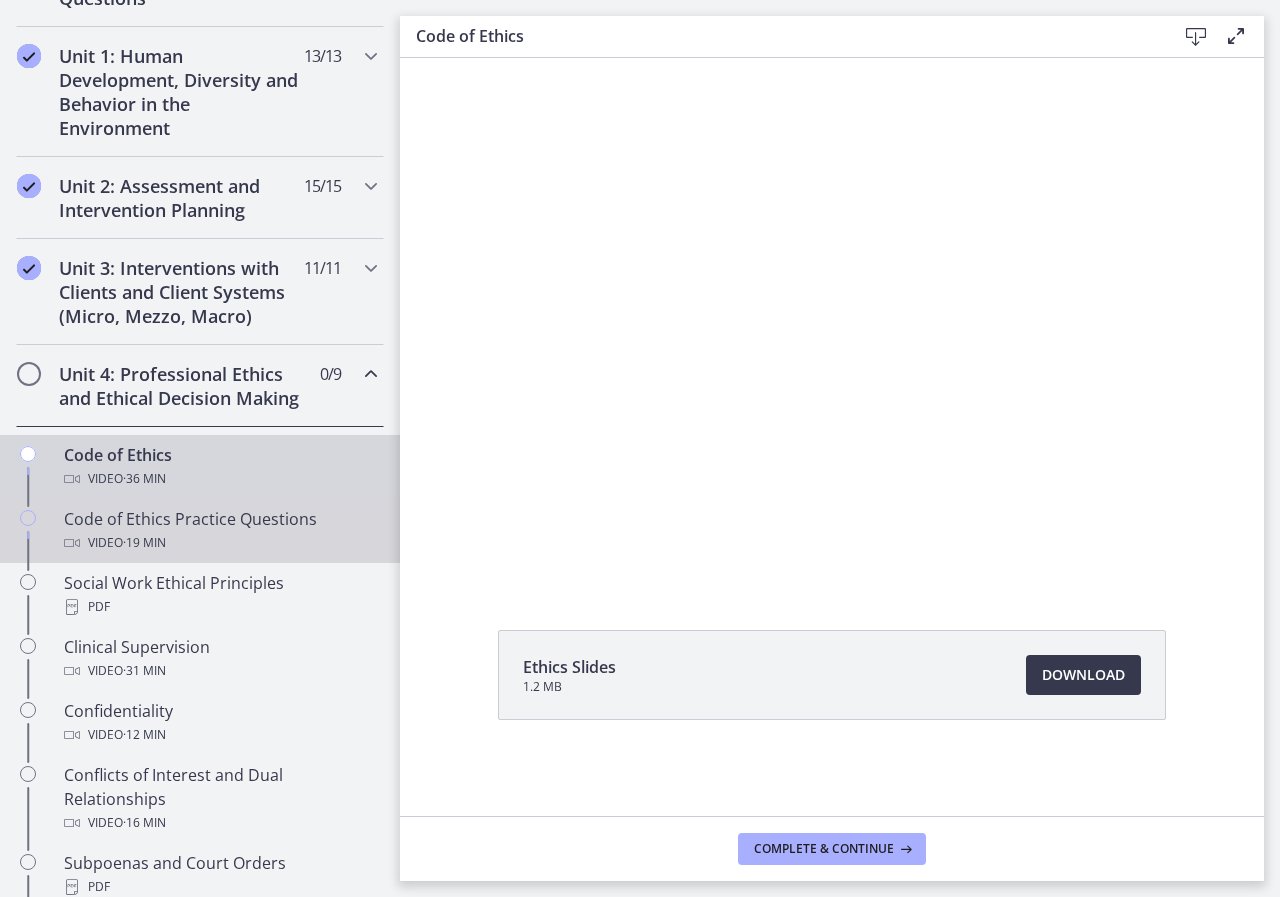click on "Code of Ethics Practice Questions
Video
·  19 min" at bounding box center [220, 531] 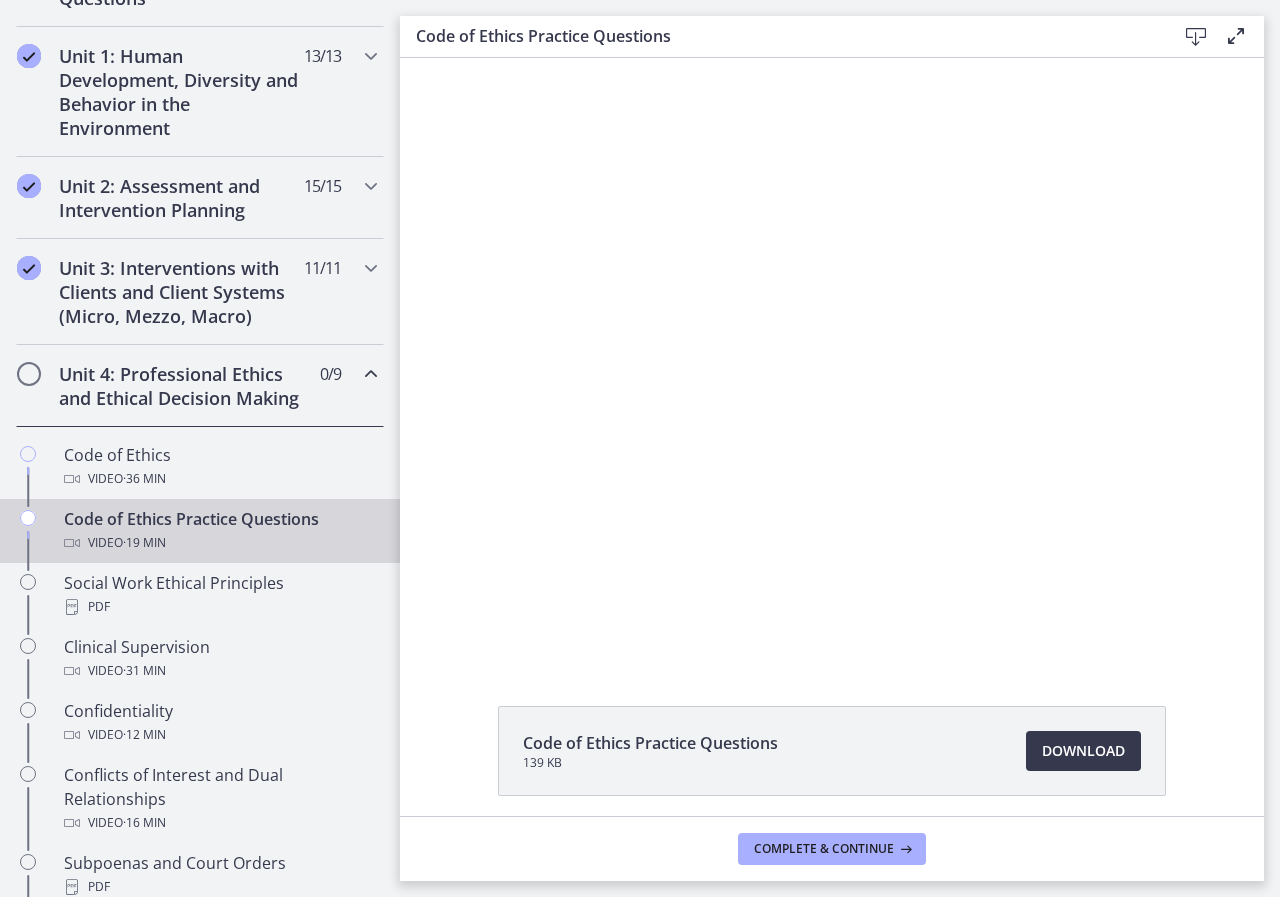 scroll, scrollTop: 0, scrollLeft: 0, axis: both 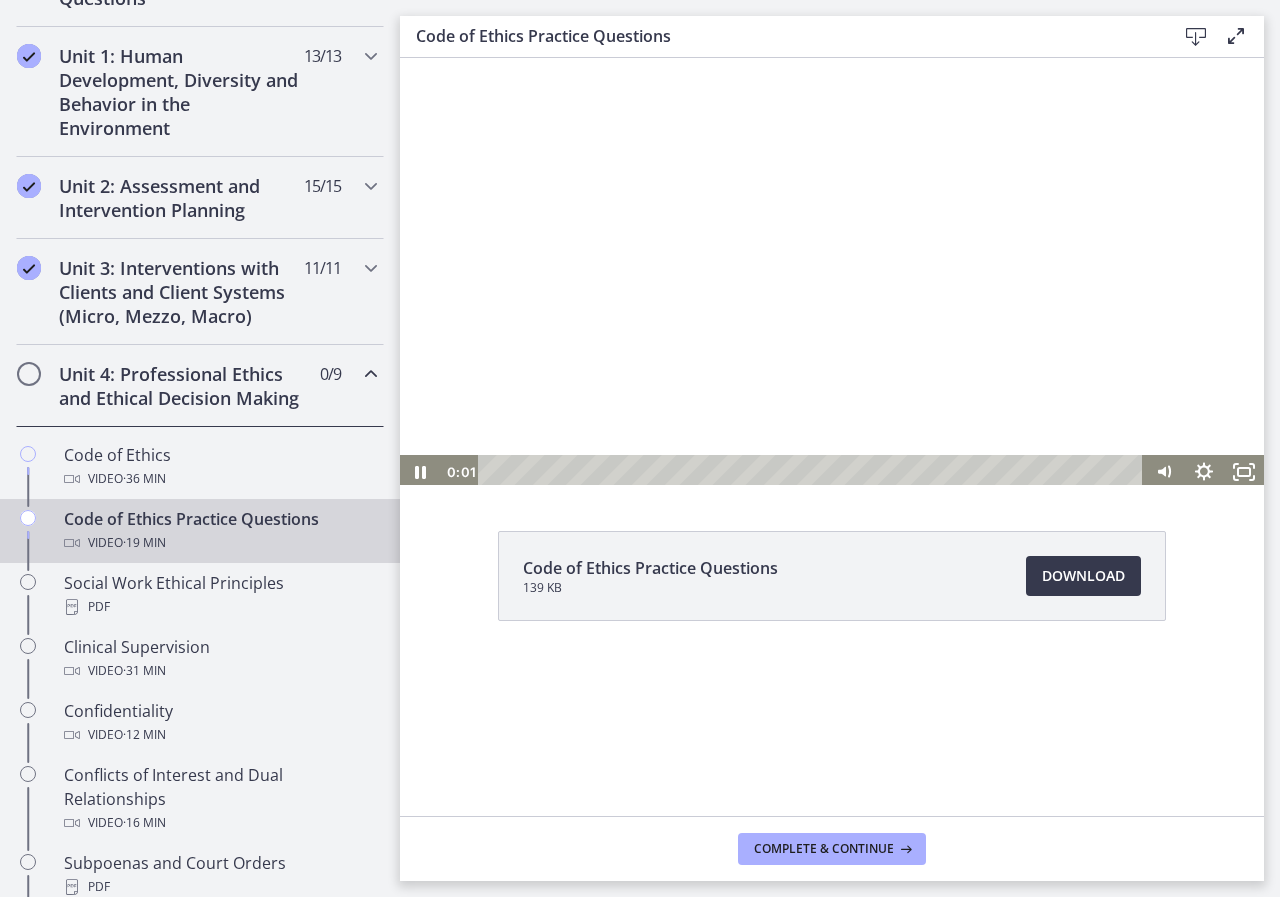 click at bounding box center (832, 271) 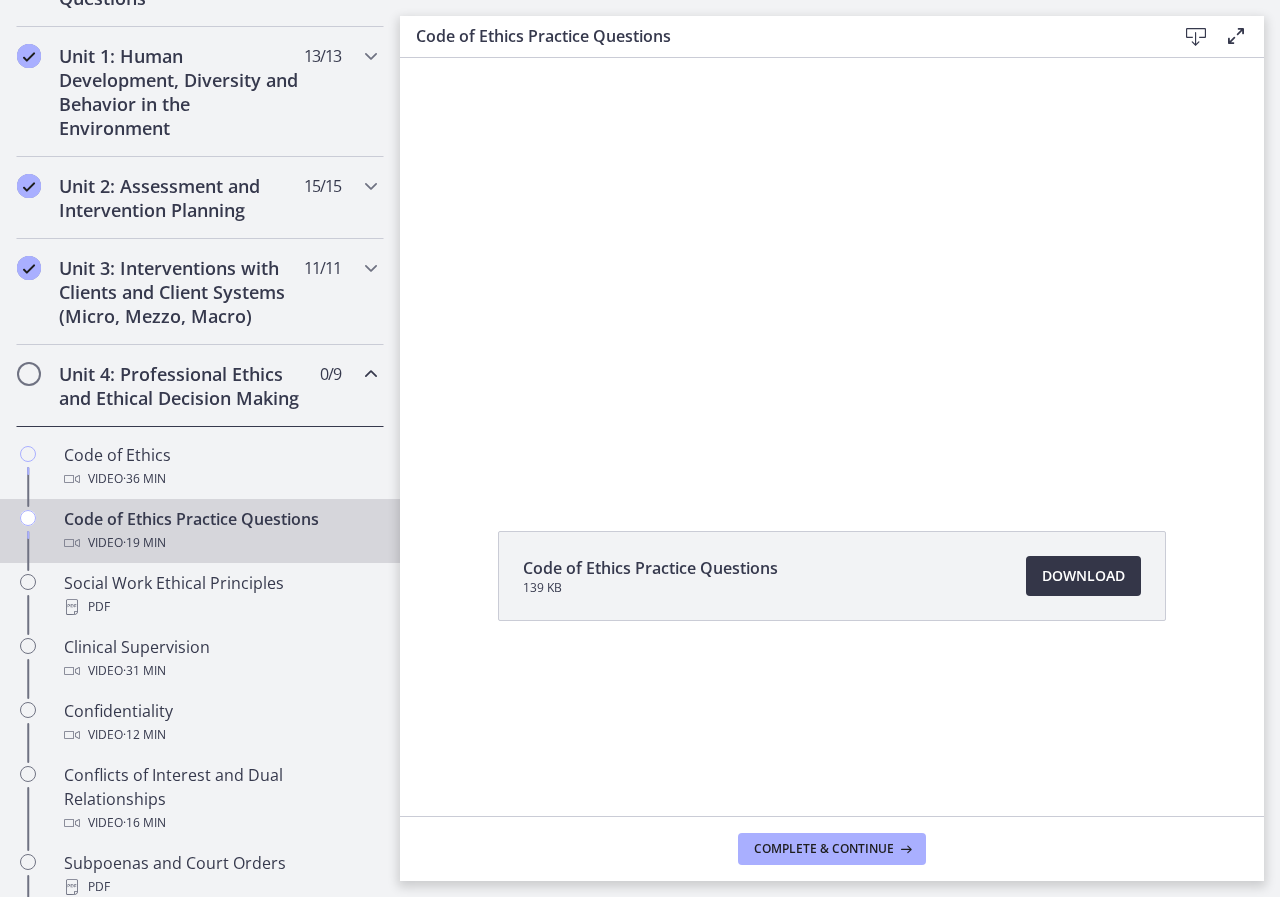 click on "Download
Opens in a new window" at bounding box center (1083, 576) 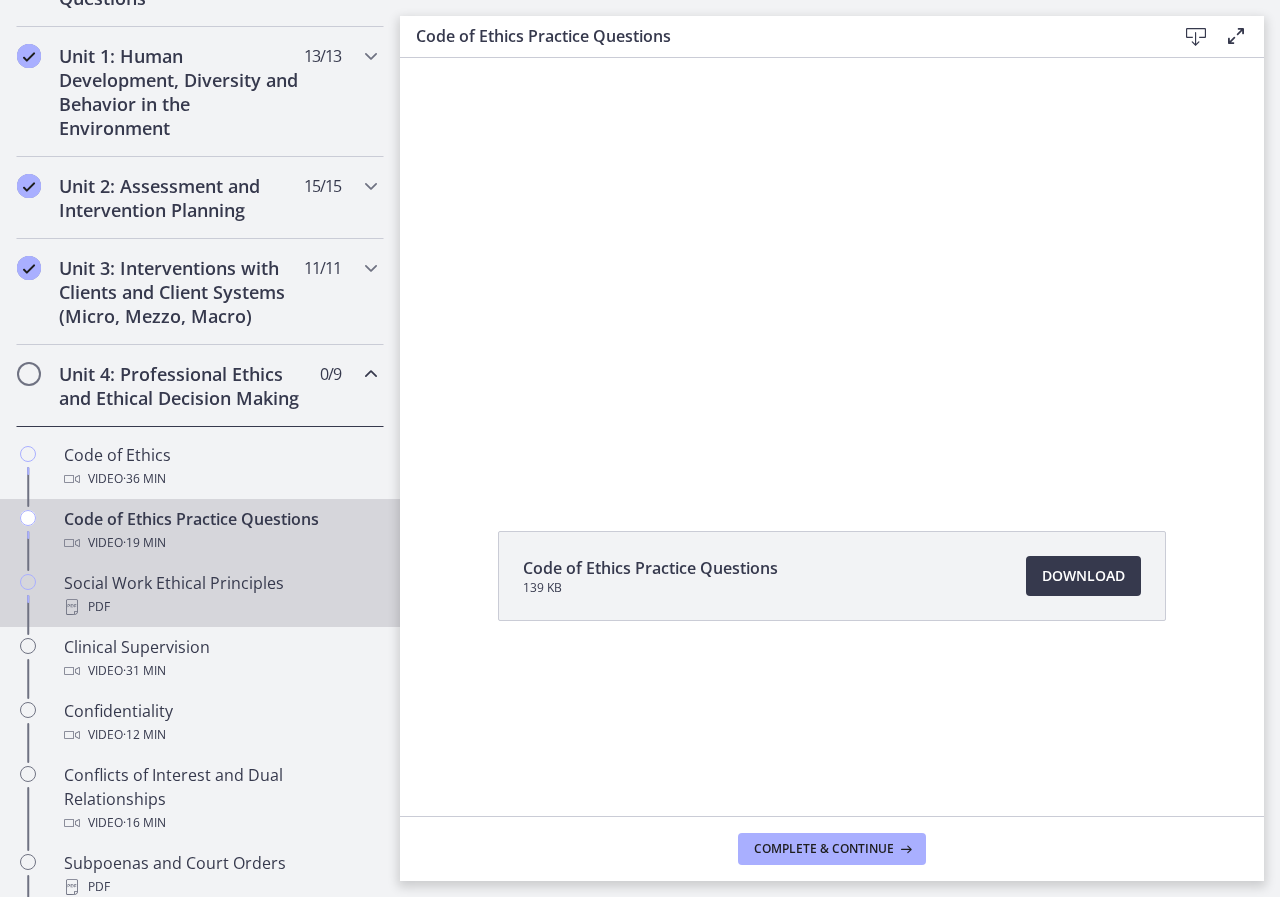 click on "PDF" at bounding box center [220, 607] 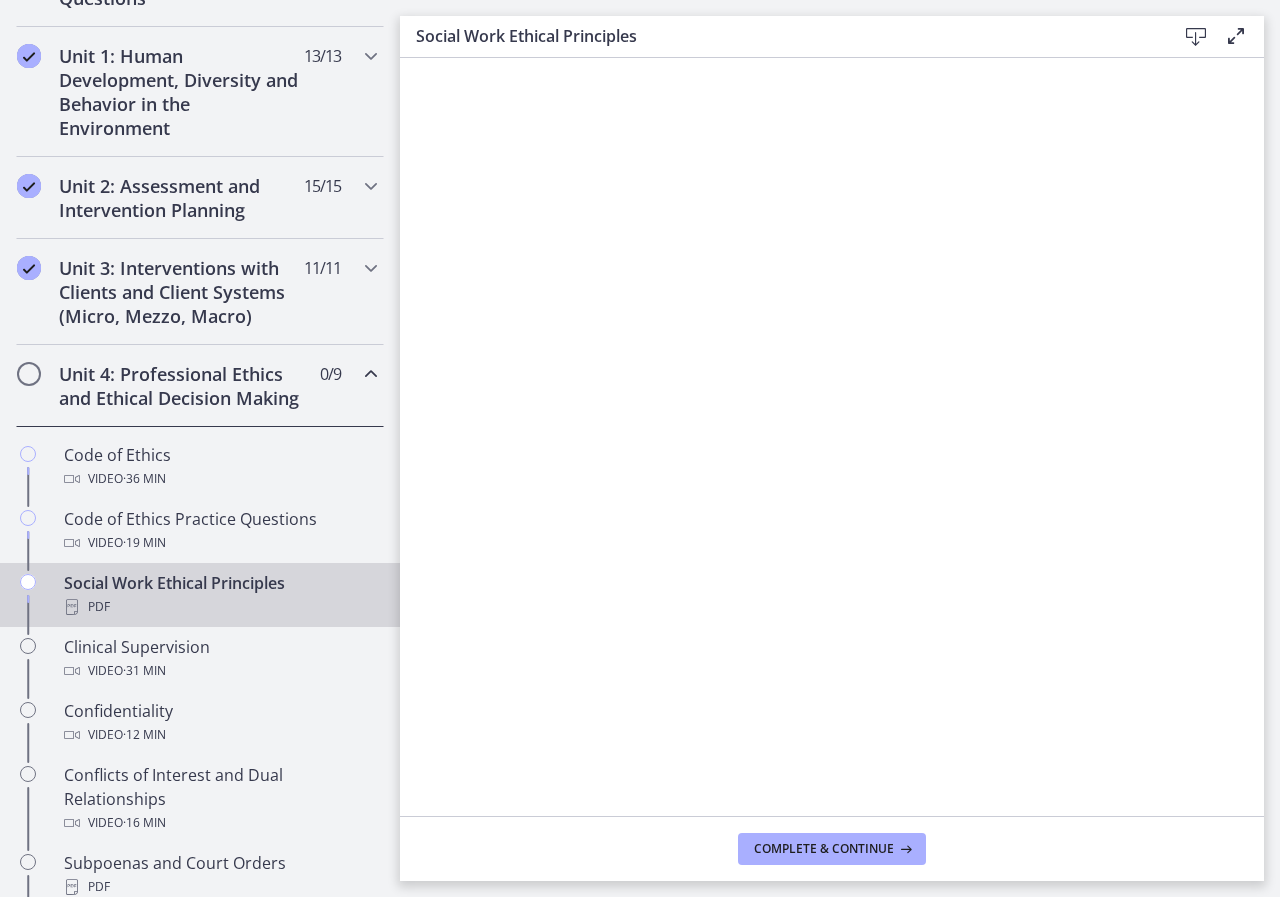 click at bounding box center [1196, 37] 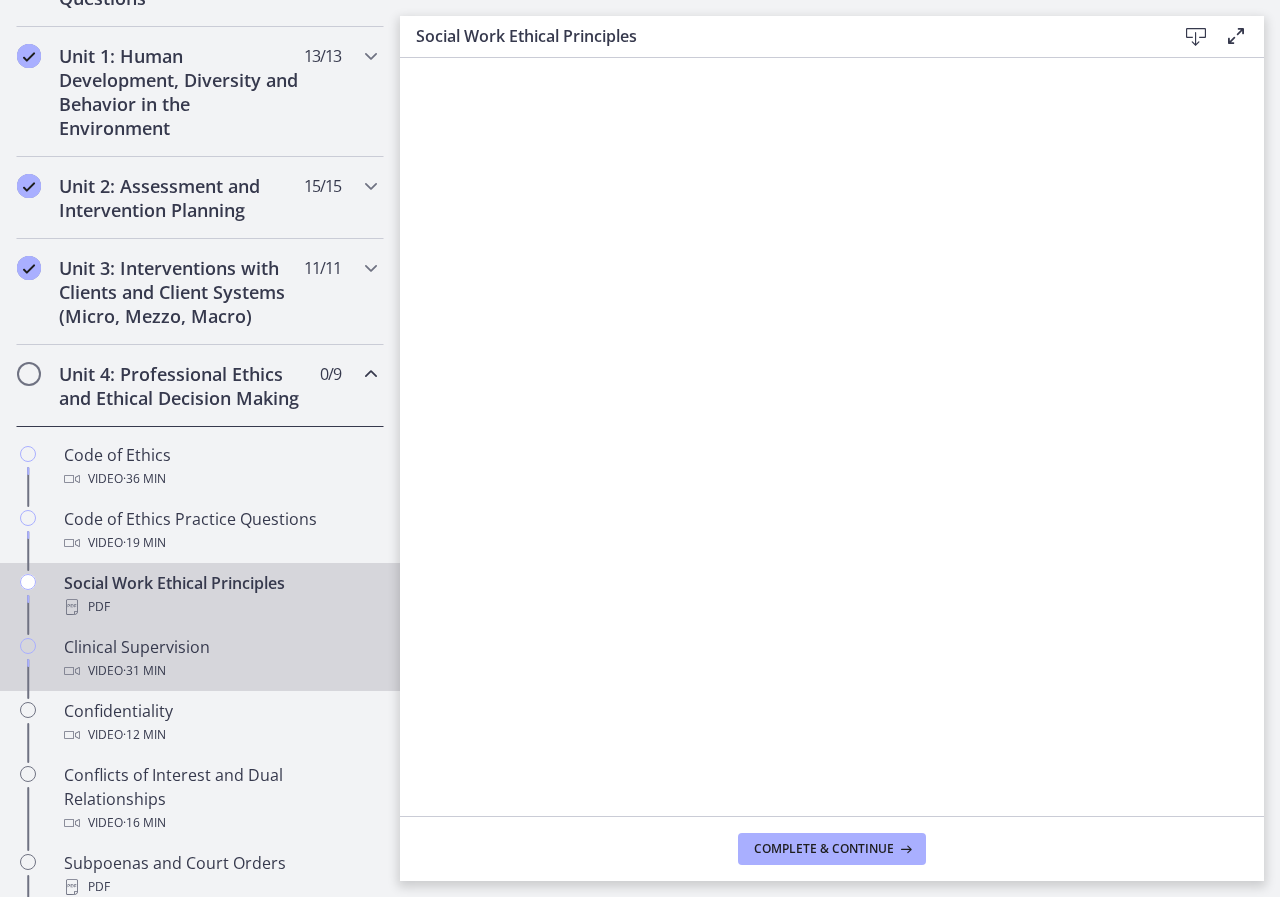 click on "·  31 min" at bounding box center (144, 671) 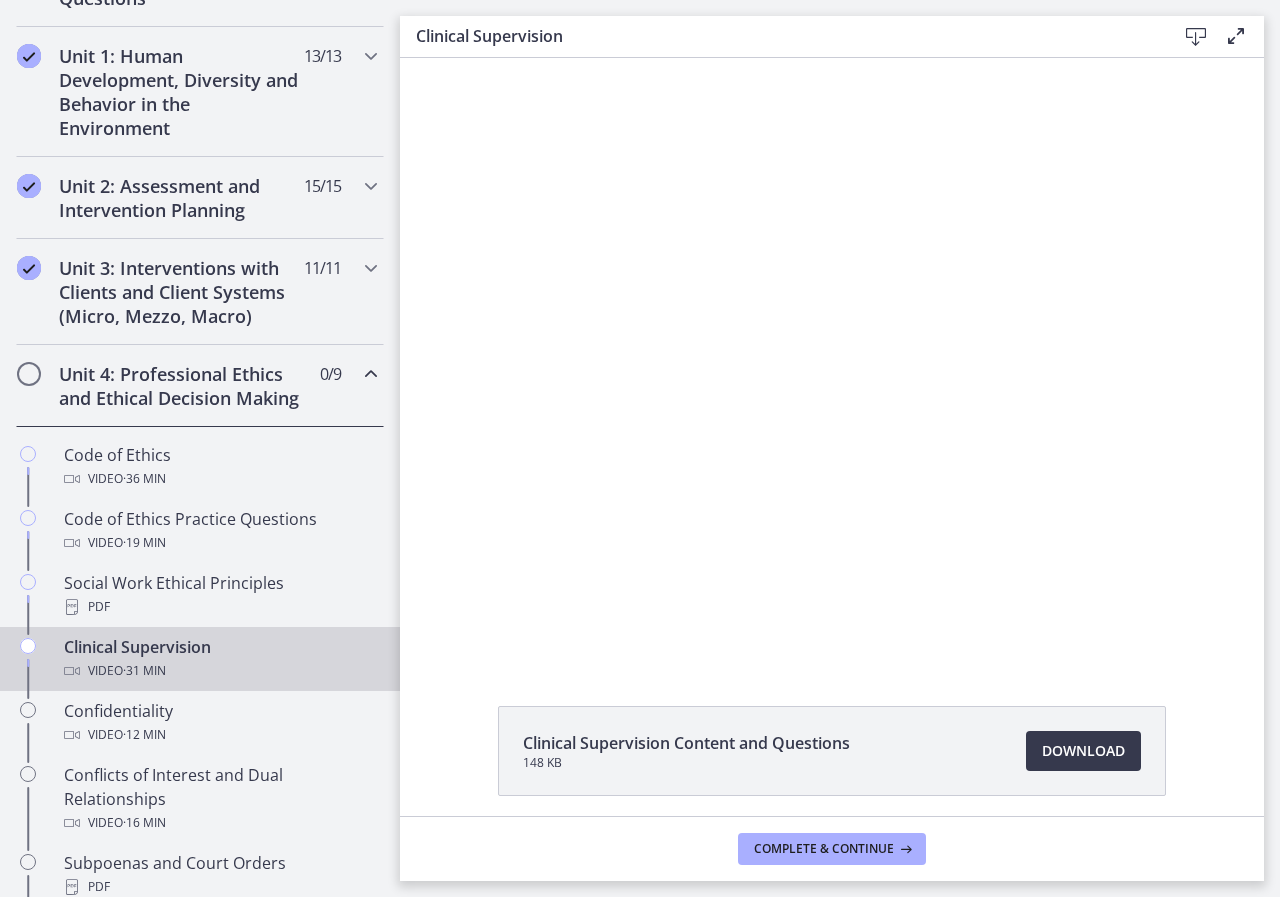scroll, scrollTop: 0, scrollLeft: 0, axis: both 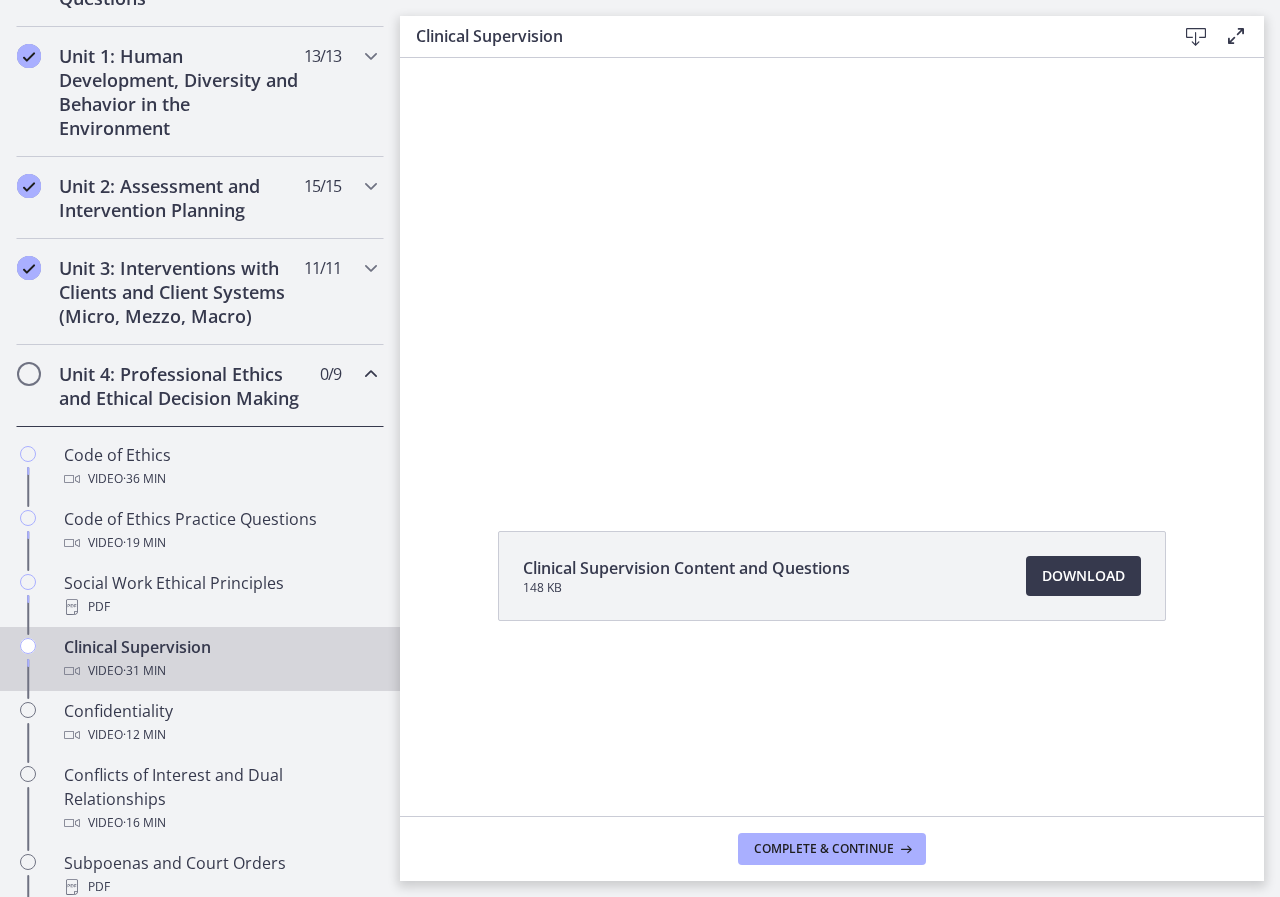 click on "Click for sound
@keyframes VOLUME_SMALL_WAVE_FLASH {
0% { opacity: 0; }
33% { opacity: 1; }
66% { opacity: 1; }
100% { opacity: 0; }
}
@keyframes VOLUME_LARGE_WAVE_FLASH {
0% { opacity: 0; }
33% { opacity: 1; }
66% { opacity: 1; }
100% { opacity: 0; }
}
.volume__small-wave {
animation: VOLUME_SMALL_WAVE_FLASH 2s infinite;
opacity: 0;
}
.volume__large-wave {
animation: VOLUME_LARGE_WAVE_FLASH 2s infinite .3s;
opacity: 0;
}
31:05" at bounding box center (832, 271) 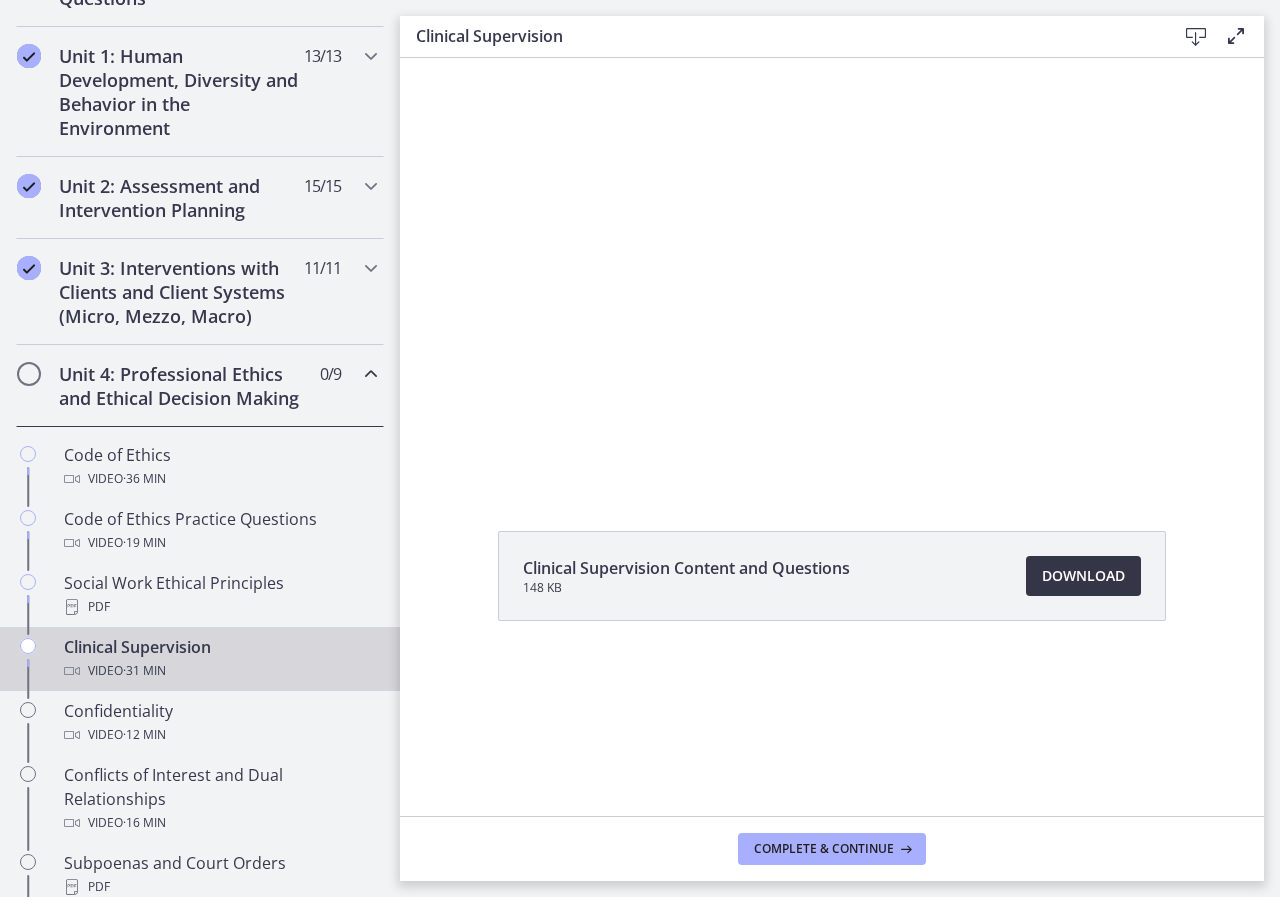 click on "Download
Opens in a new window" at bounding box center (1083, 576) 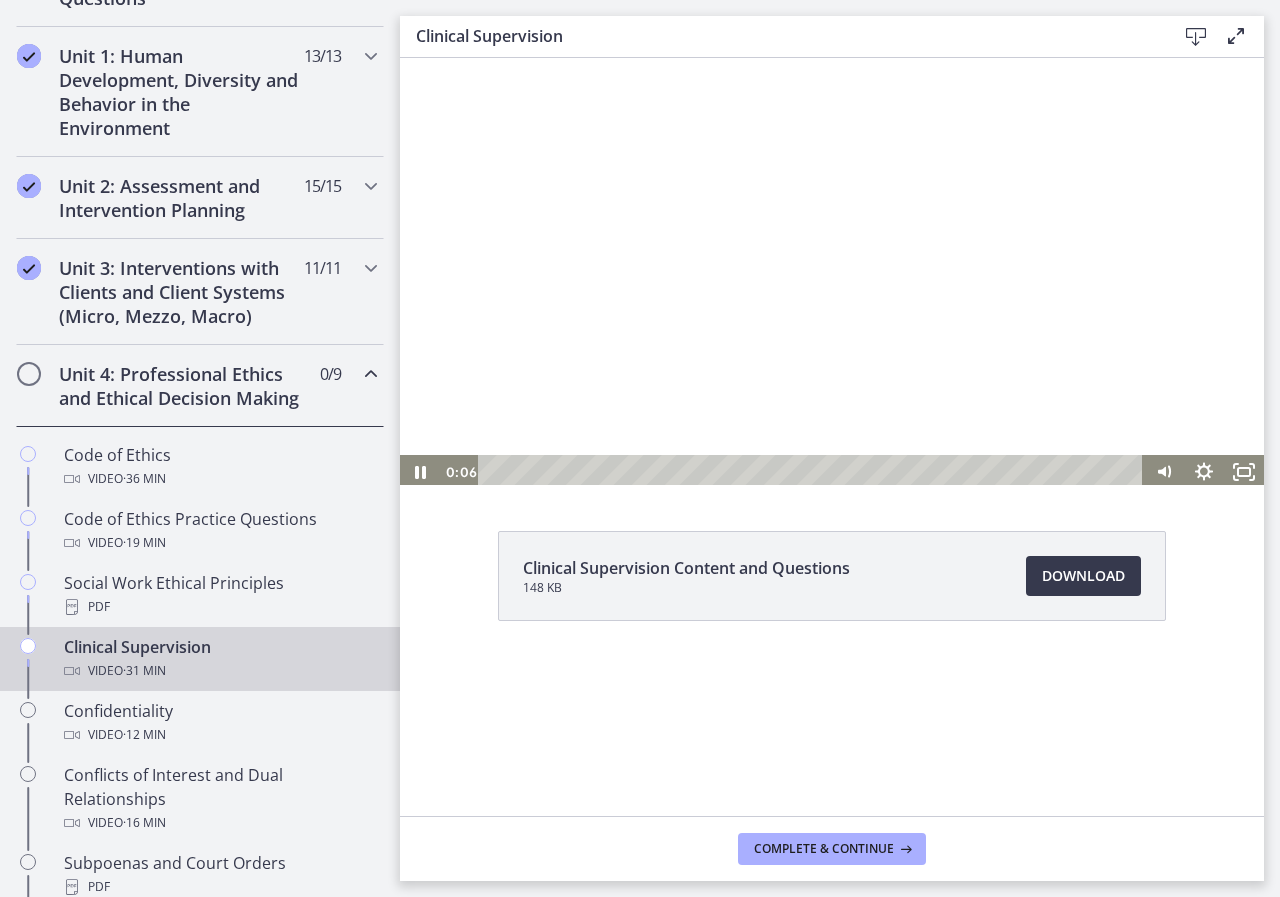 click at bounding box center [832, 271] 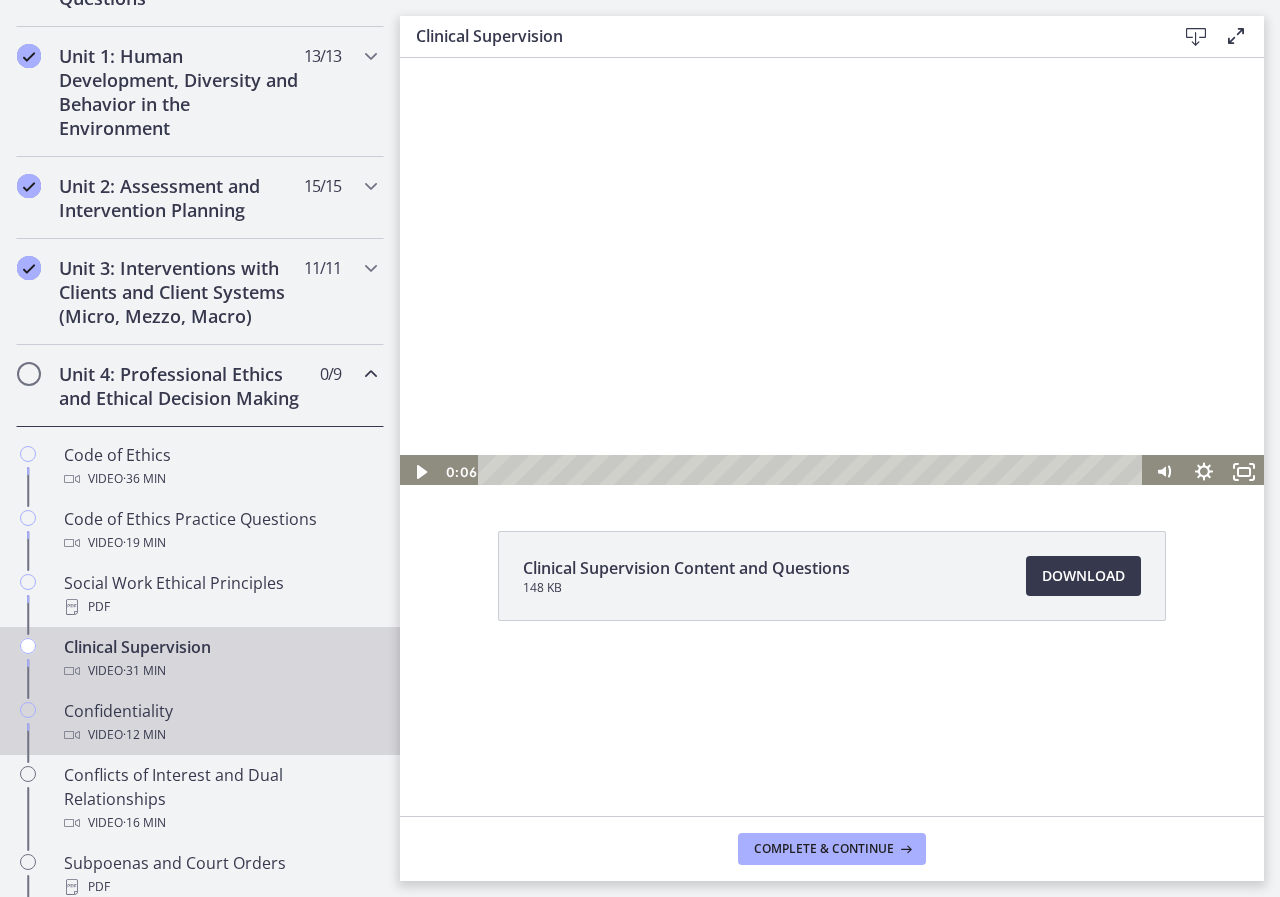 click on "Confidentiality
Video
·  12 min" at bounding box center (220, 723) 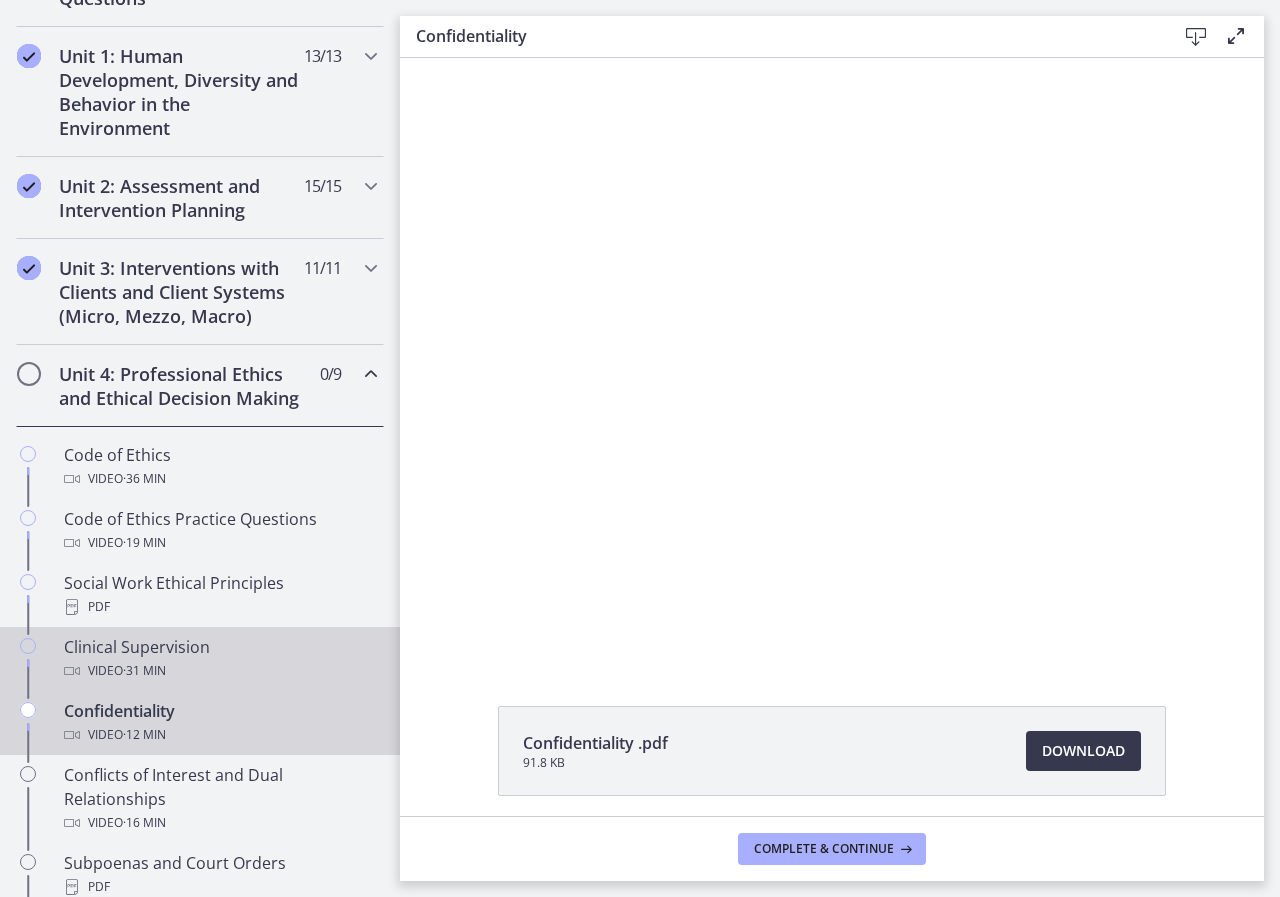 scroll, scrollTop: 0, scrollLeft: 0, axis: both 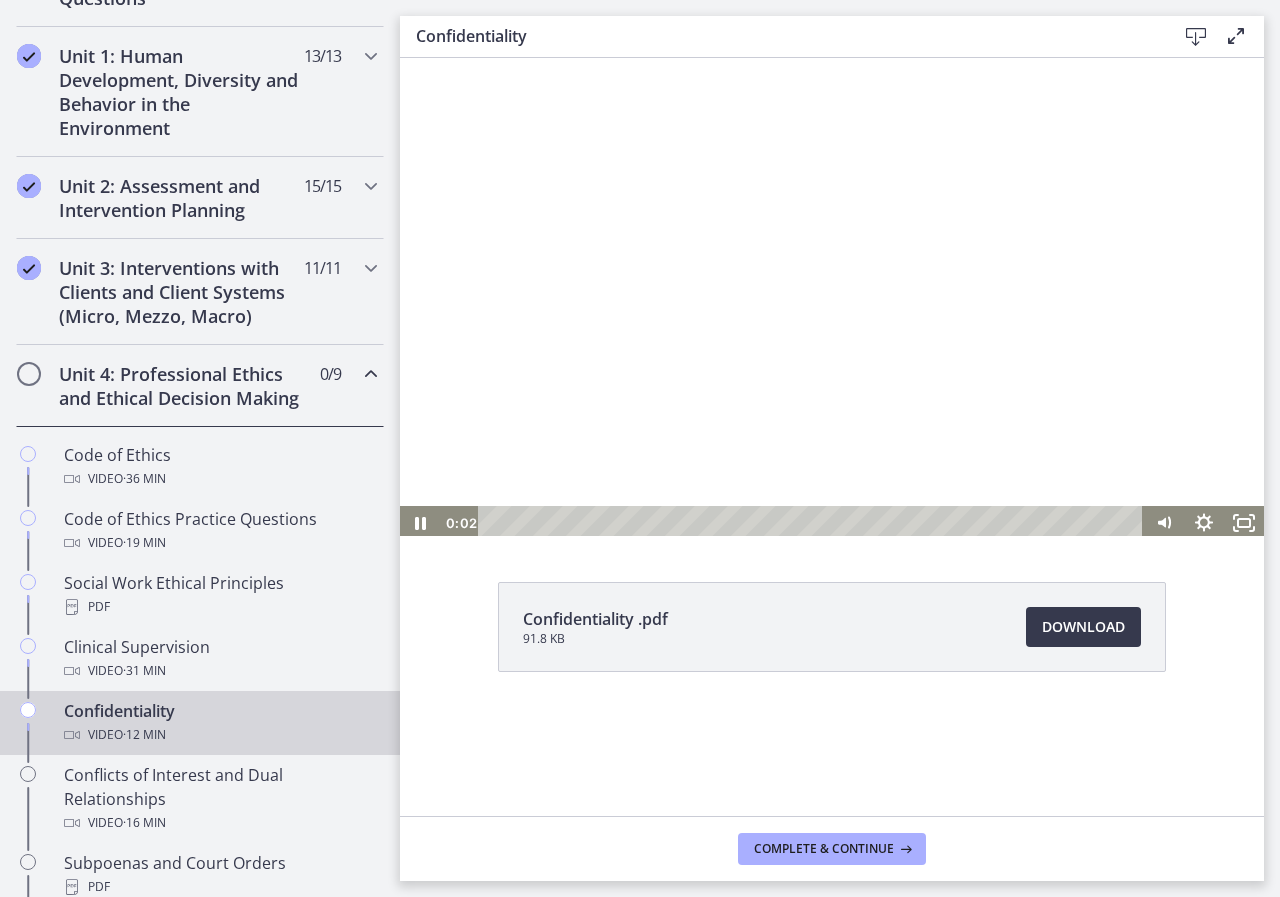 click at bounding box center (832, 297) 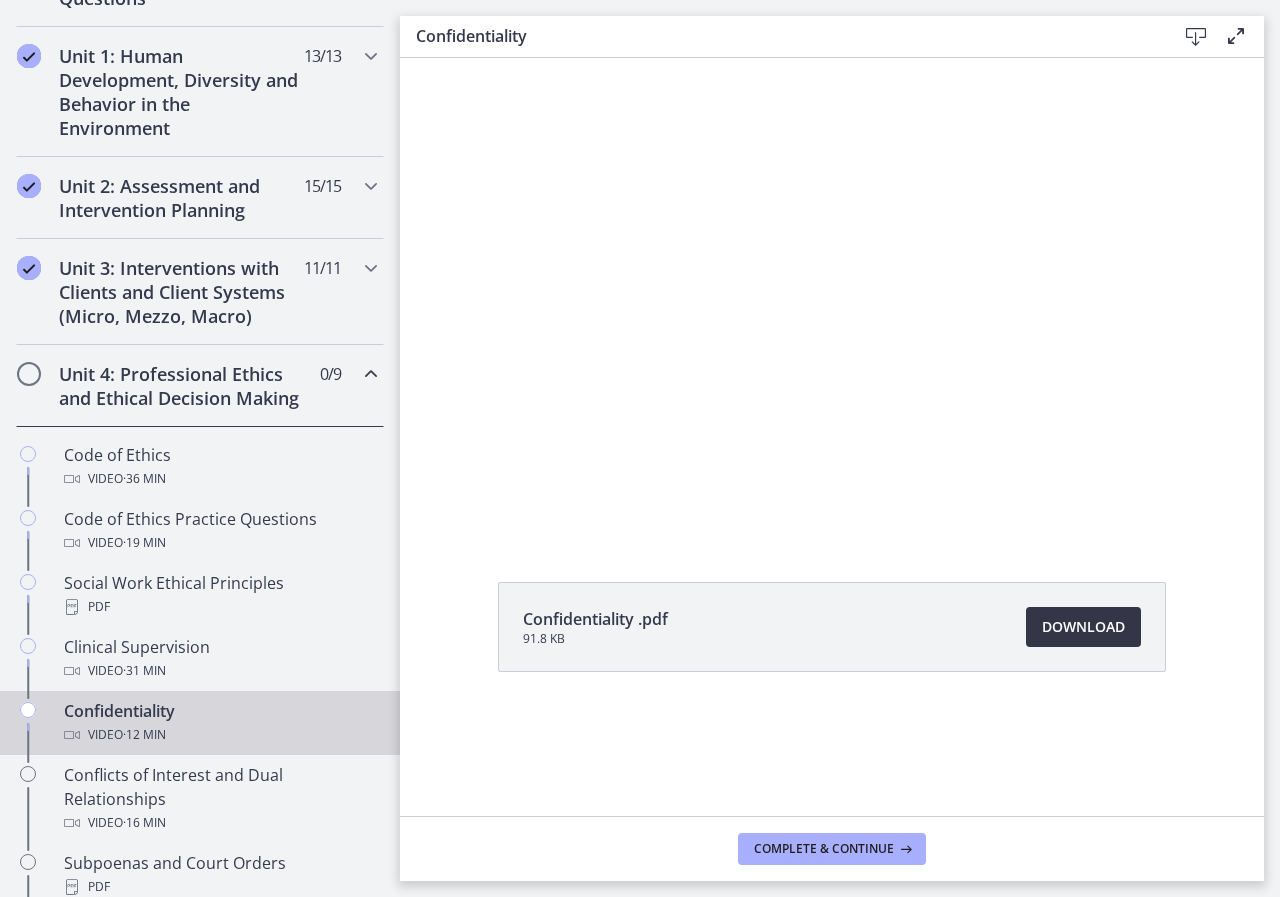 click on "Download
Opens in a new window" at bounding box center [1083, 627] 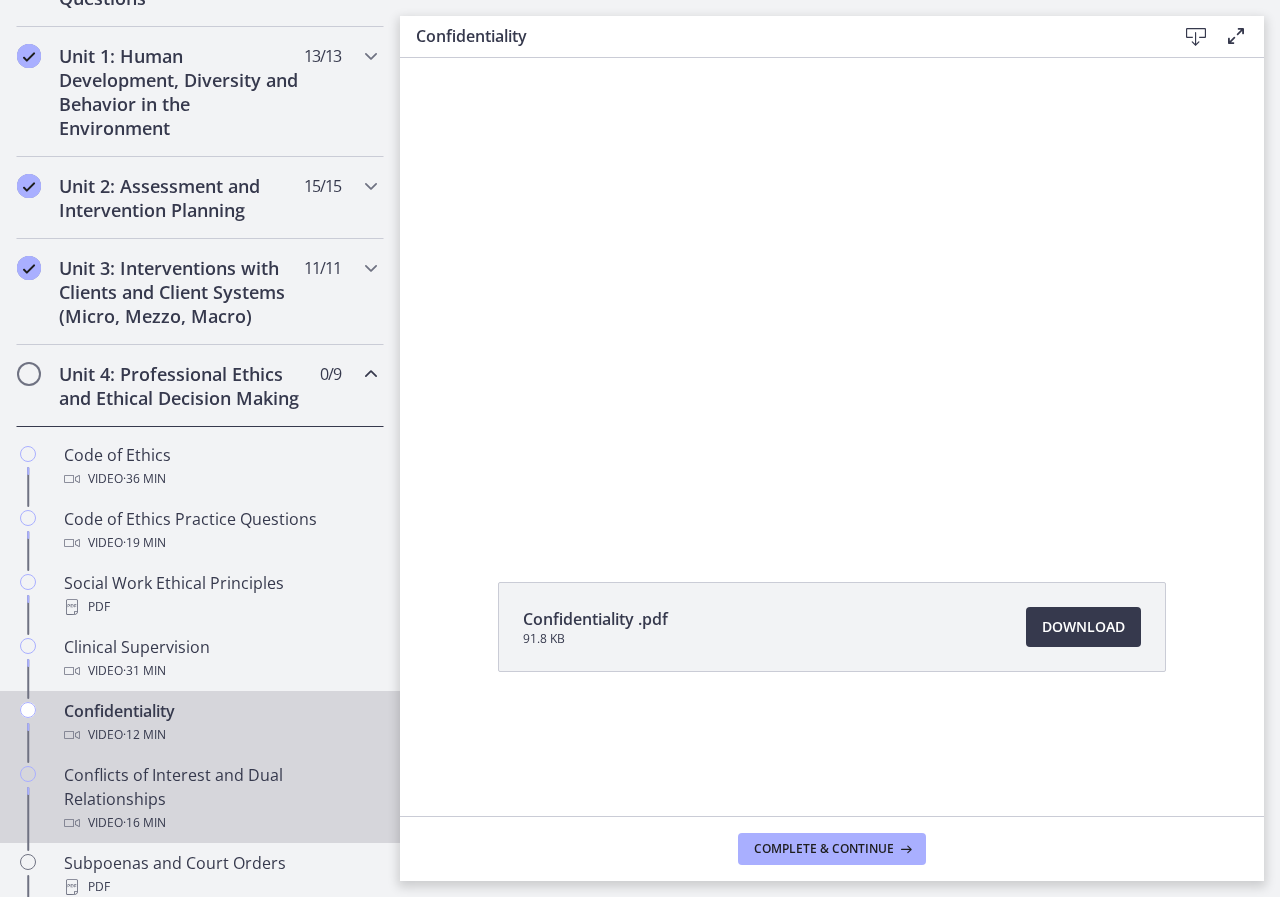 click on "Conflicts of Interest and Dual Relationships
Video
·  16 min" at bounding box center [220, 799] 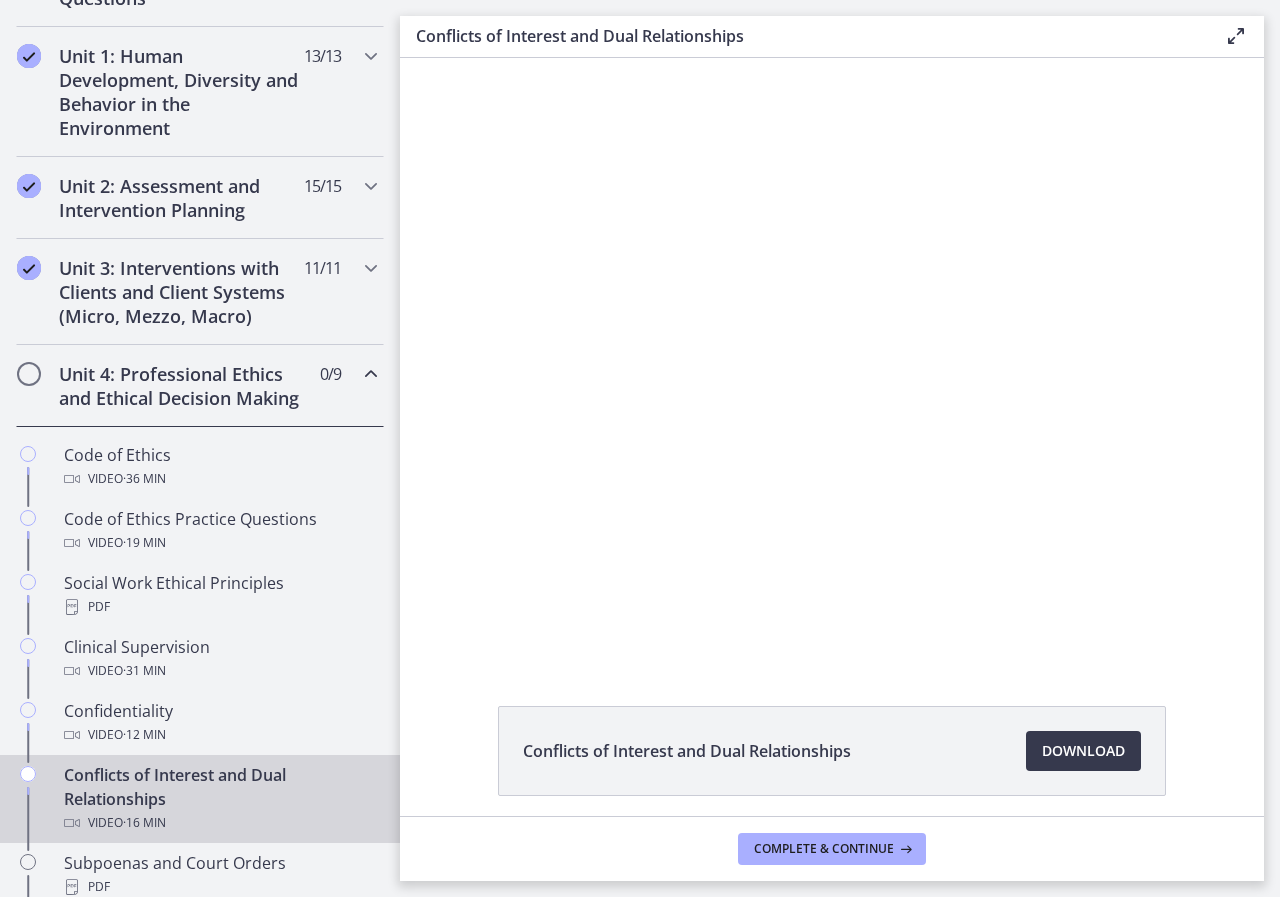 scroll, scrollTop: 0, scrollLeft: 0, axis: both 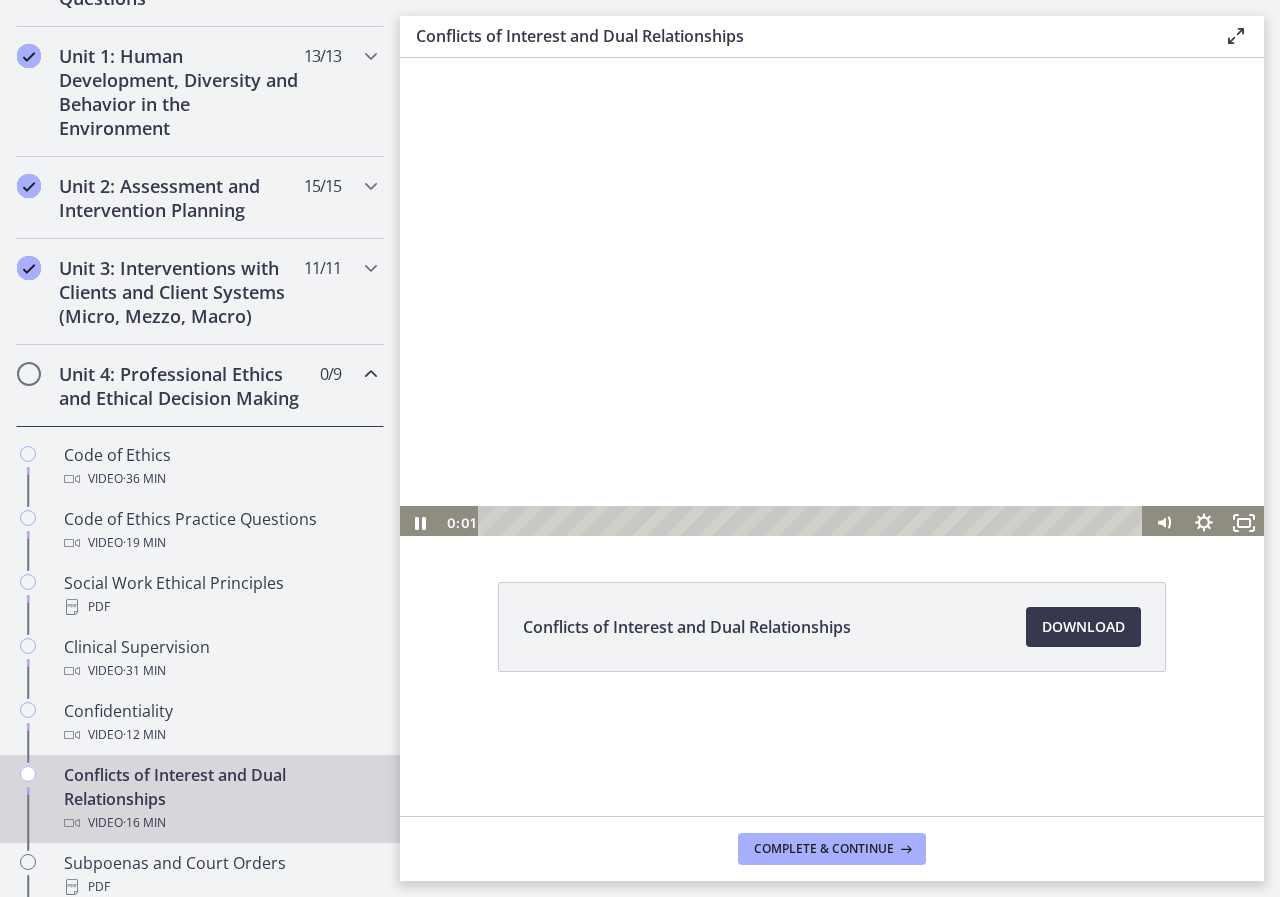 click at bounding box center [832, 297] 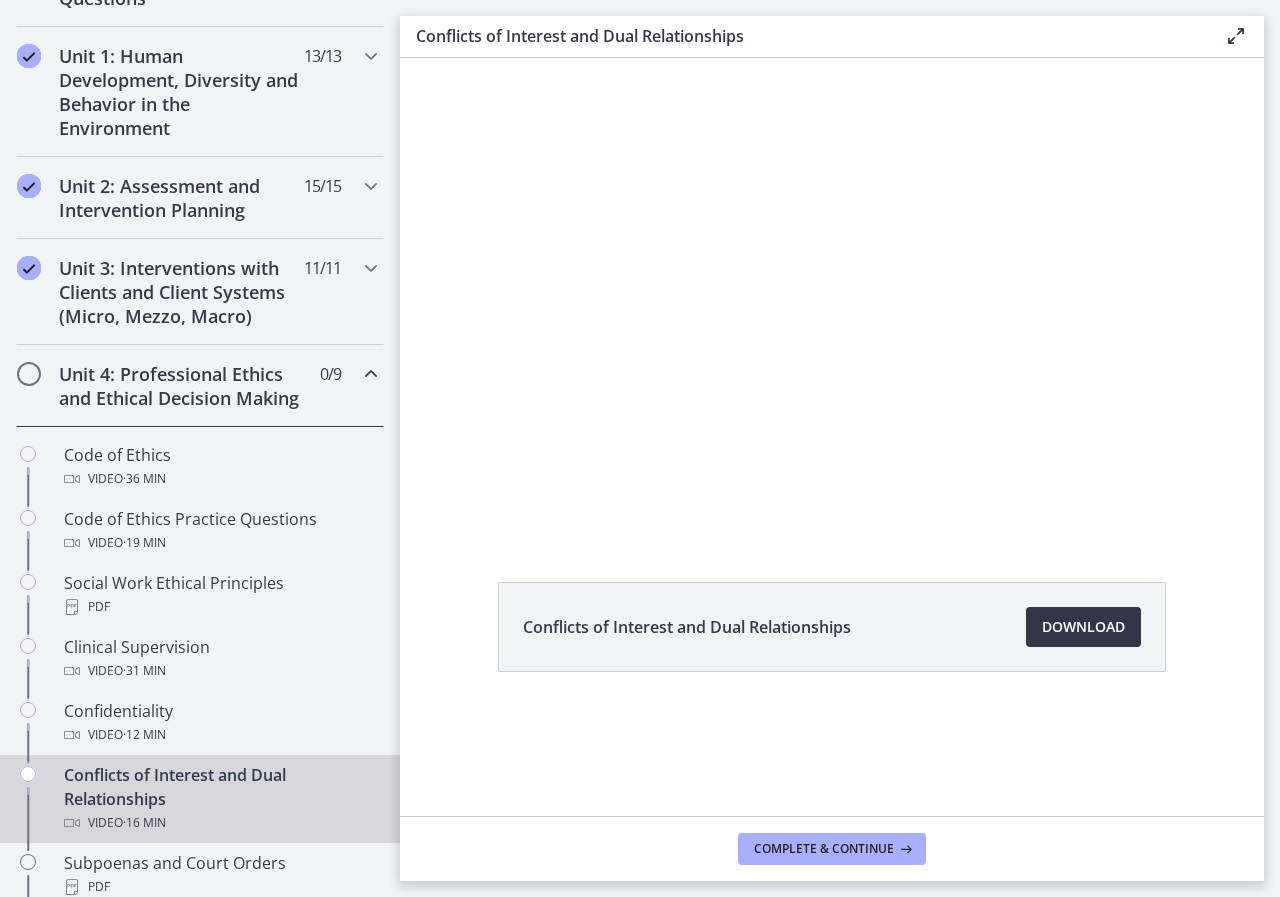 click on "Download
Opens in a new window" at bounding box center (1083, 627) 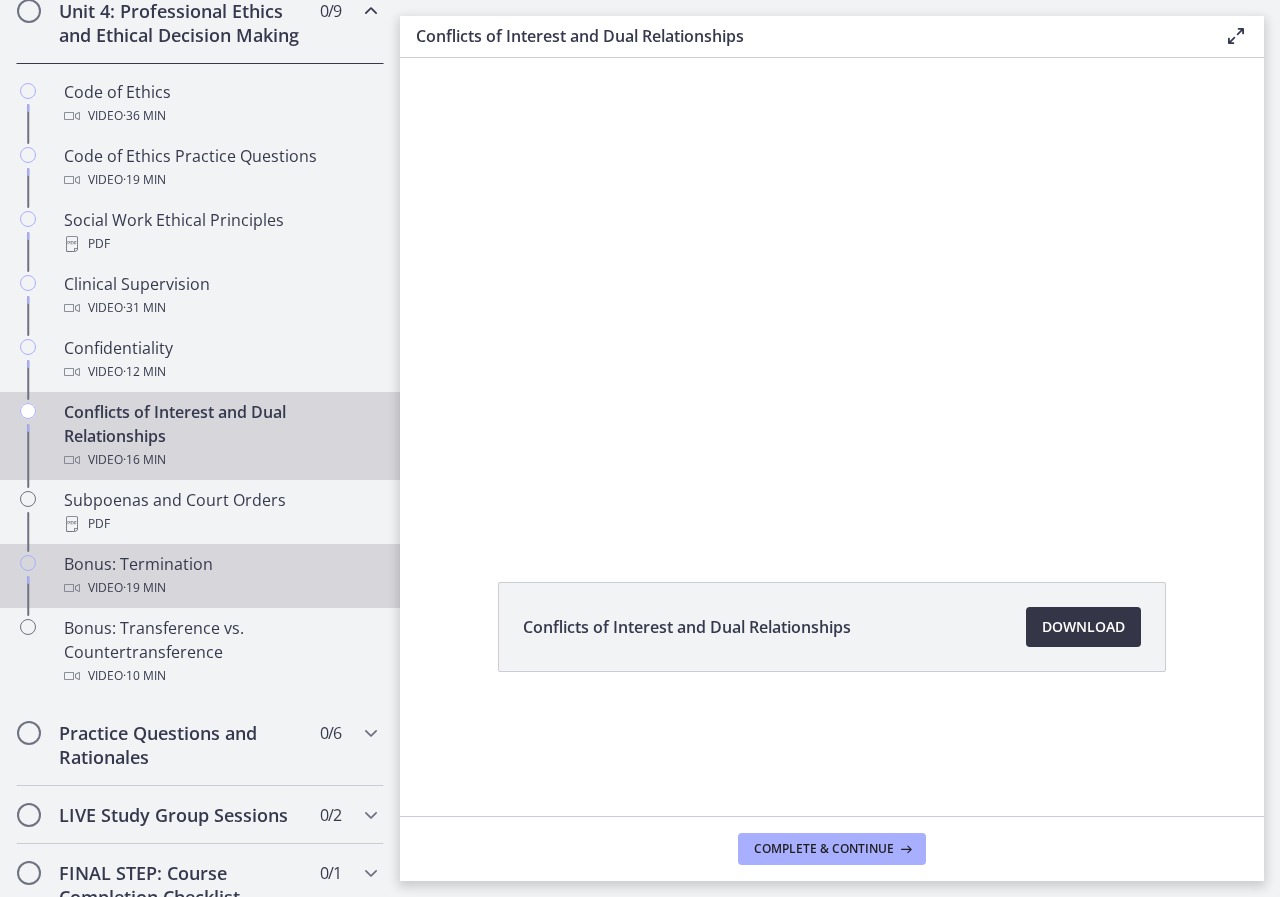 scroll, scrollTop: 1100, scrollLeft: 0, axis: vertical 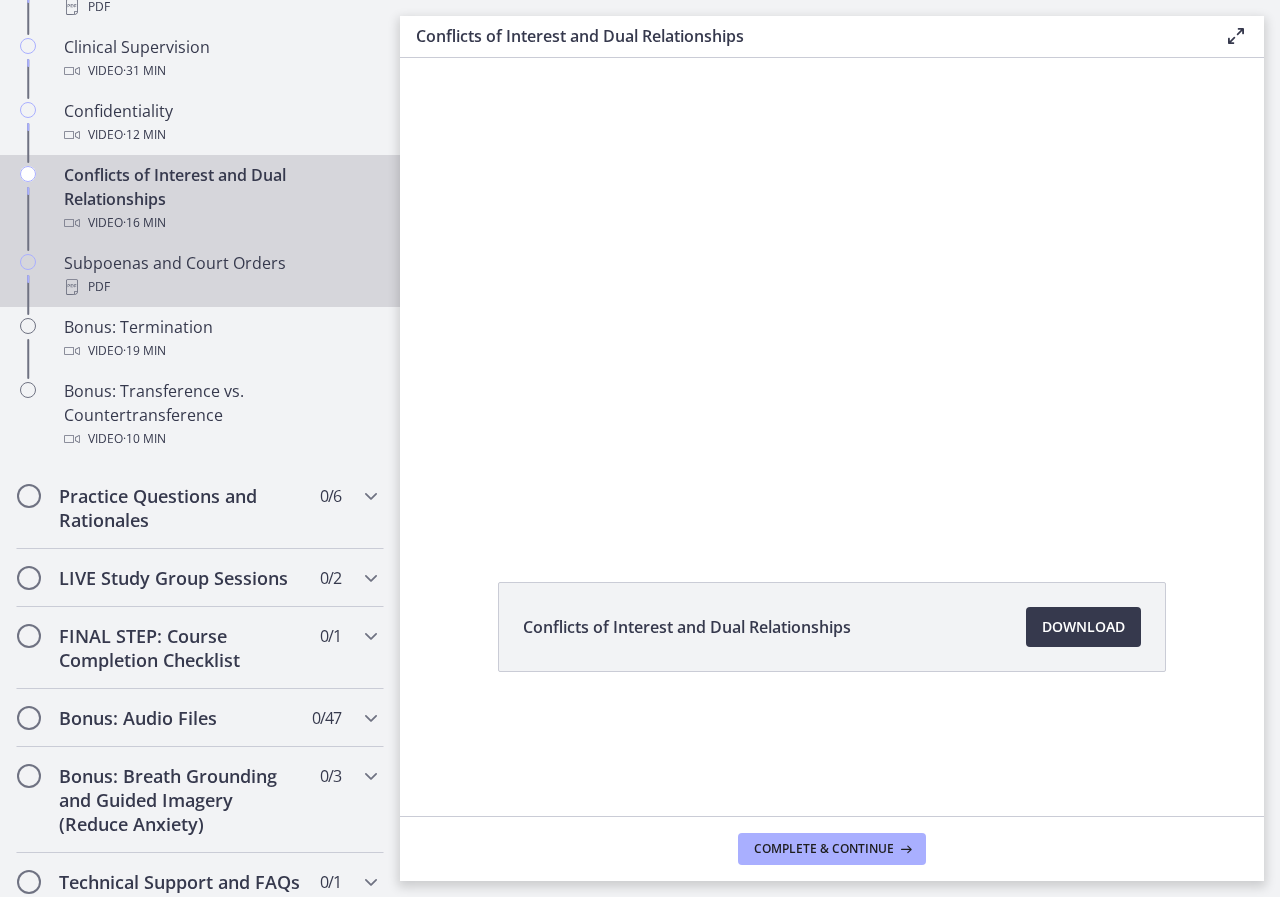 click on "PDF" at bounding box center (220, 287) 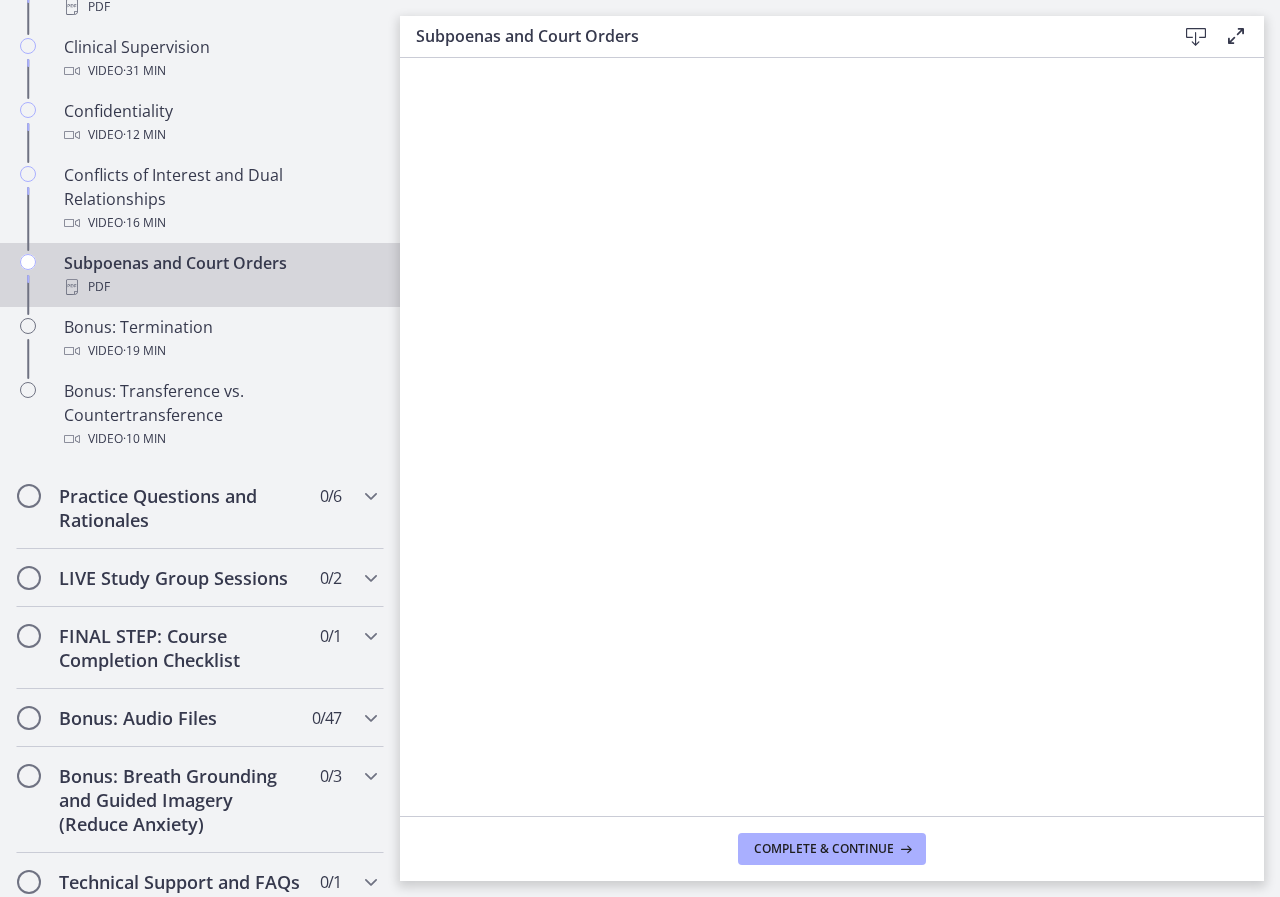 click at bounding box center [1196, 37] 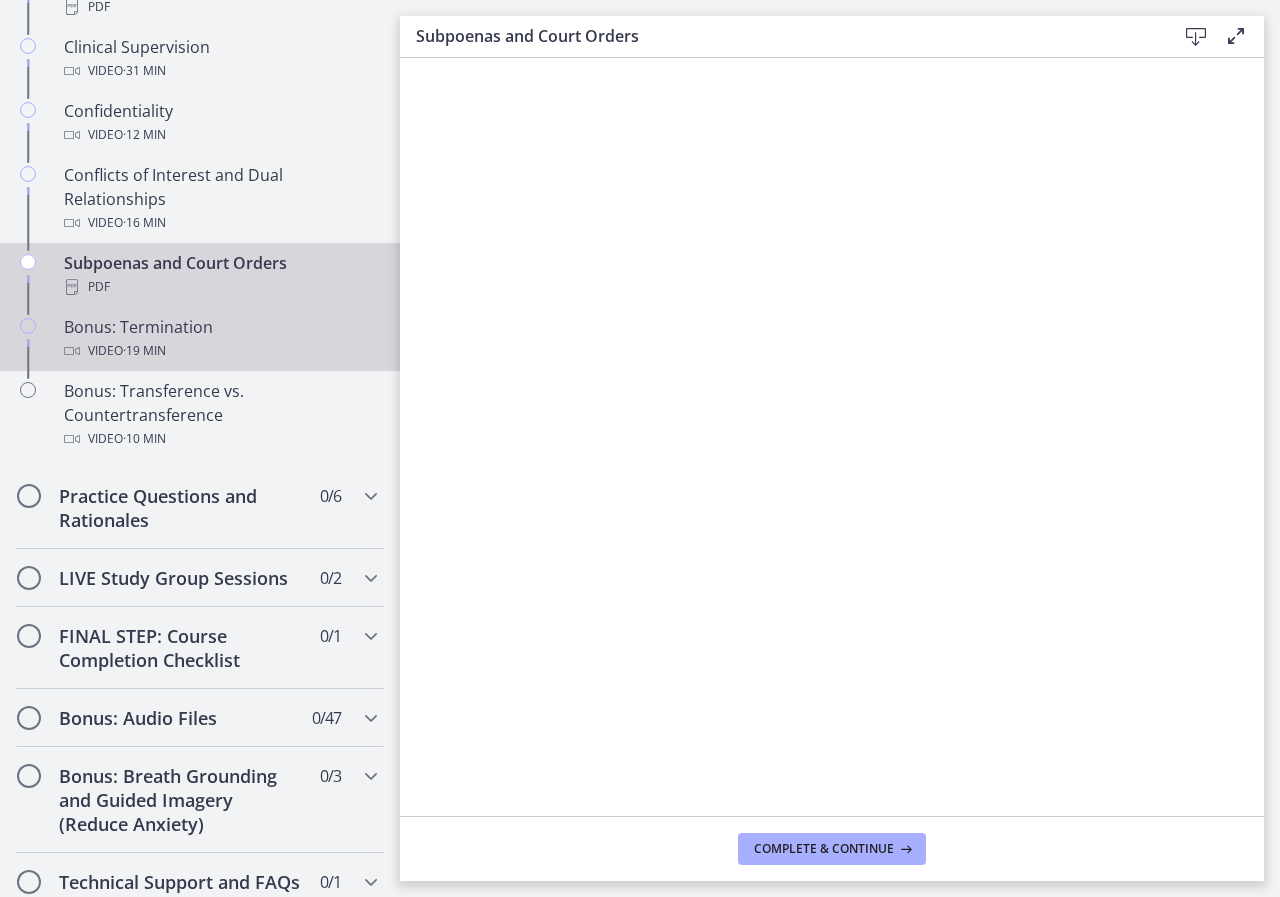 click on "Bonus: Termination
Video
·  19 min" at bounding box center [220, 339] 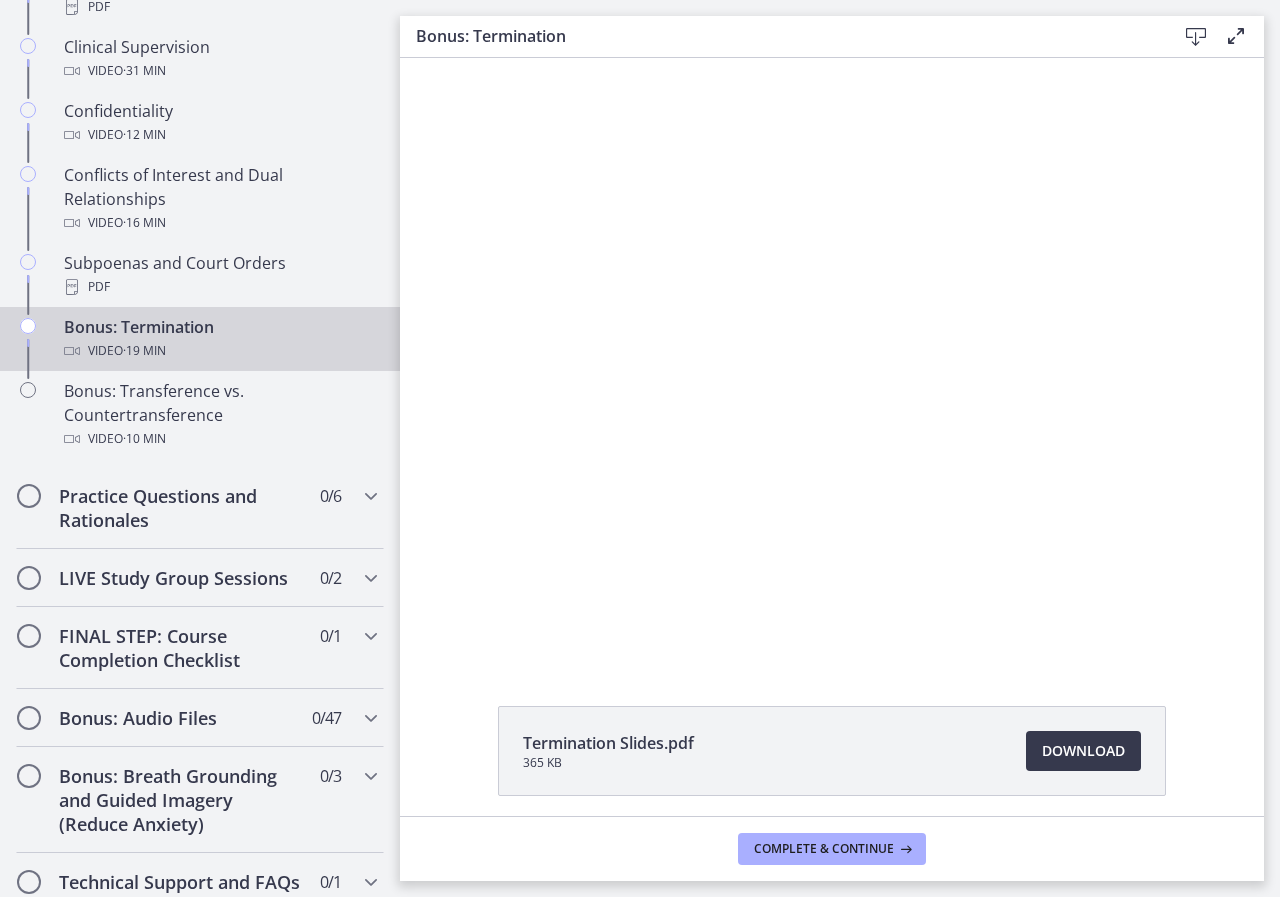 scroll, scrollTop: 0, scrollLeft: 0, axis: both 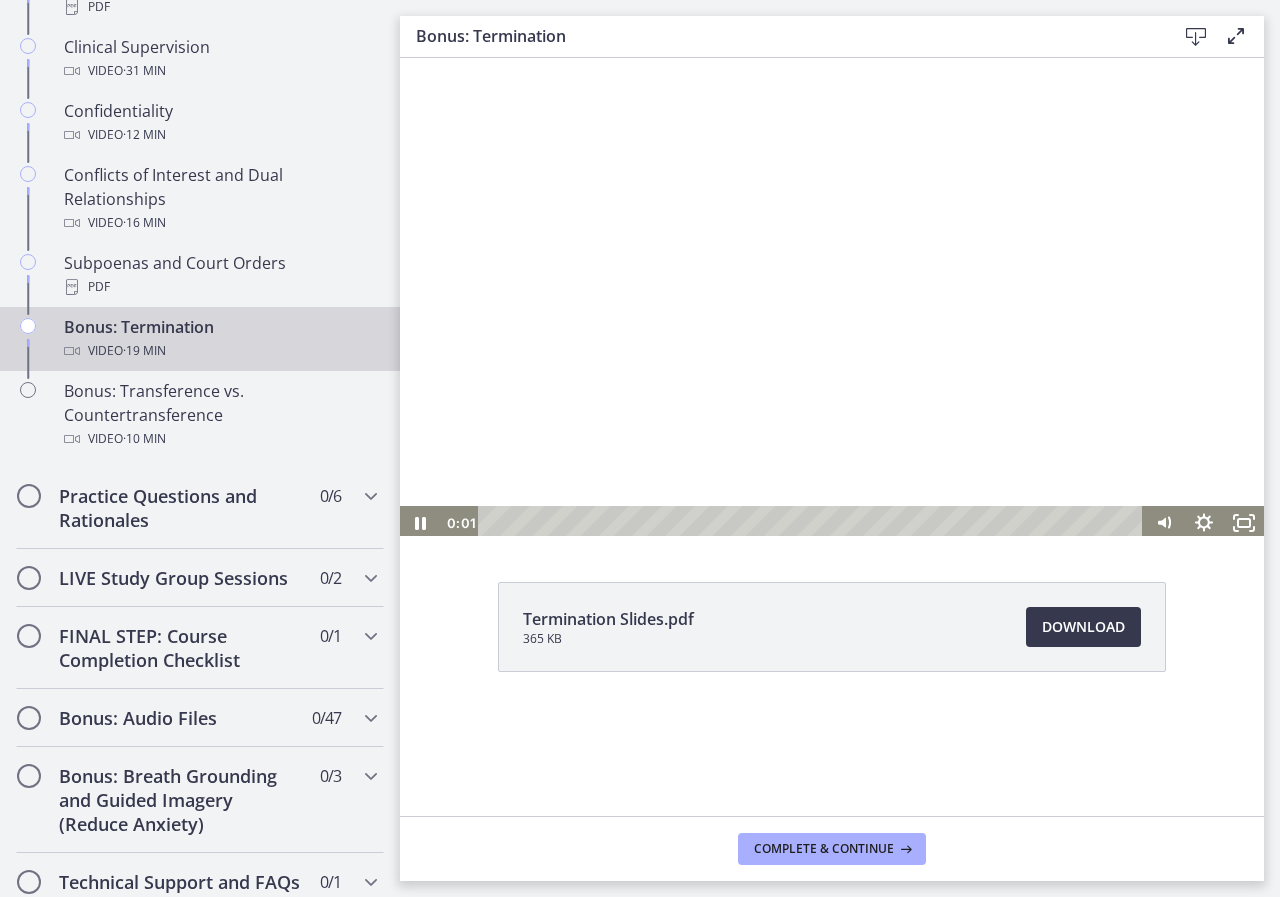 click at bounding box center [832, 297] 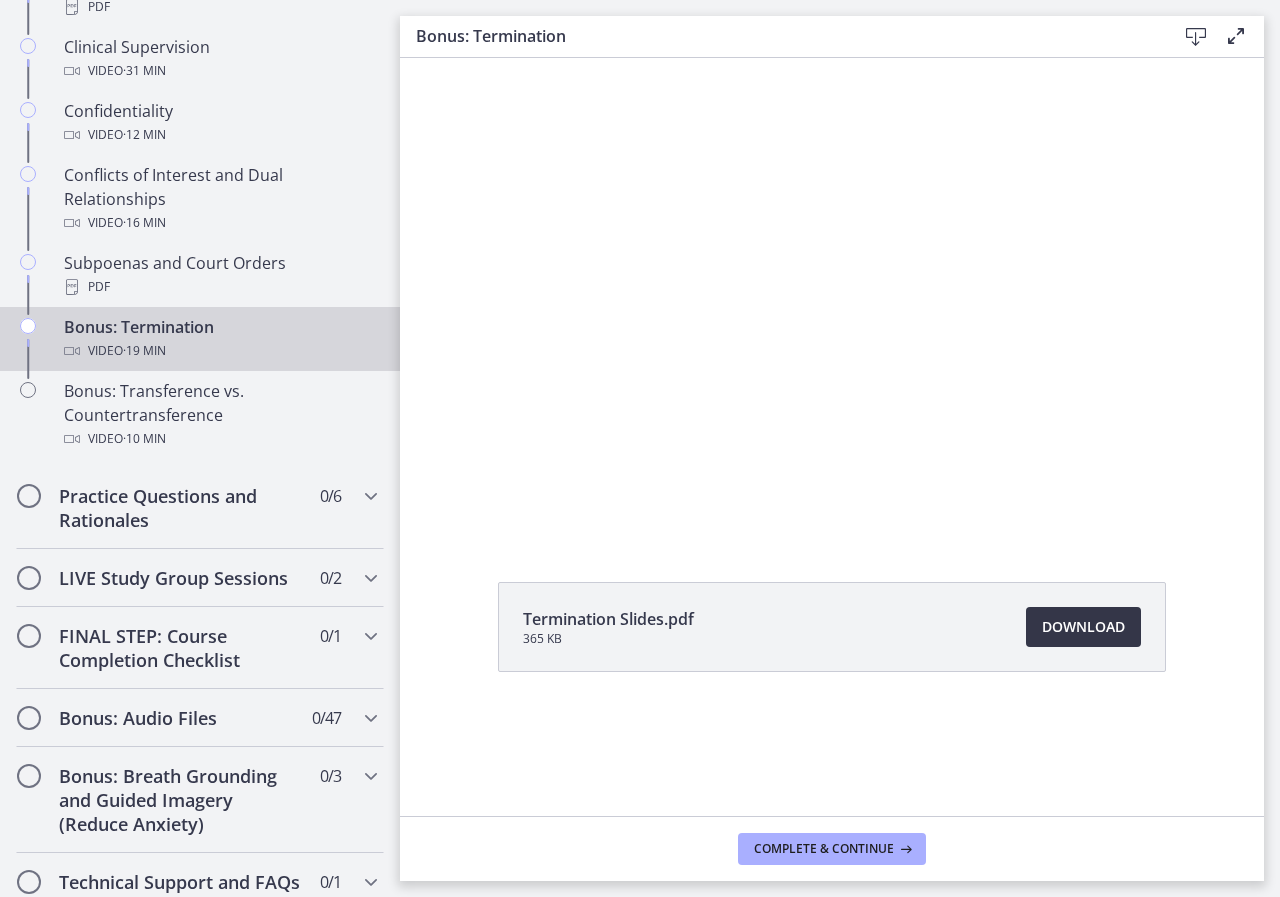 click on "Download
Opens in a new window" at bounding box center [1083, 627] 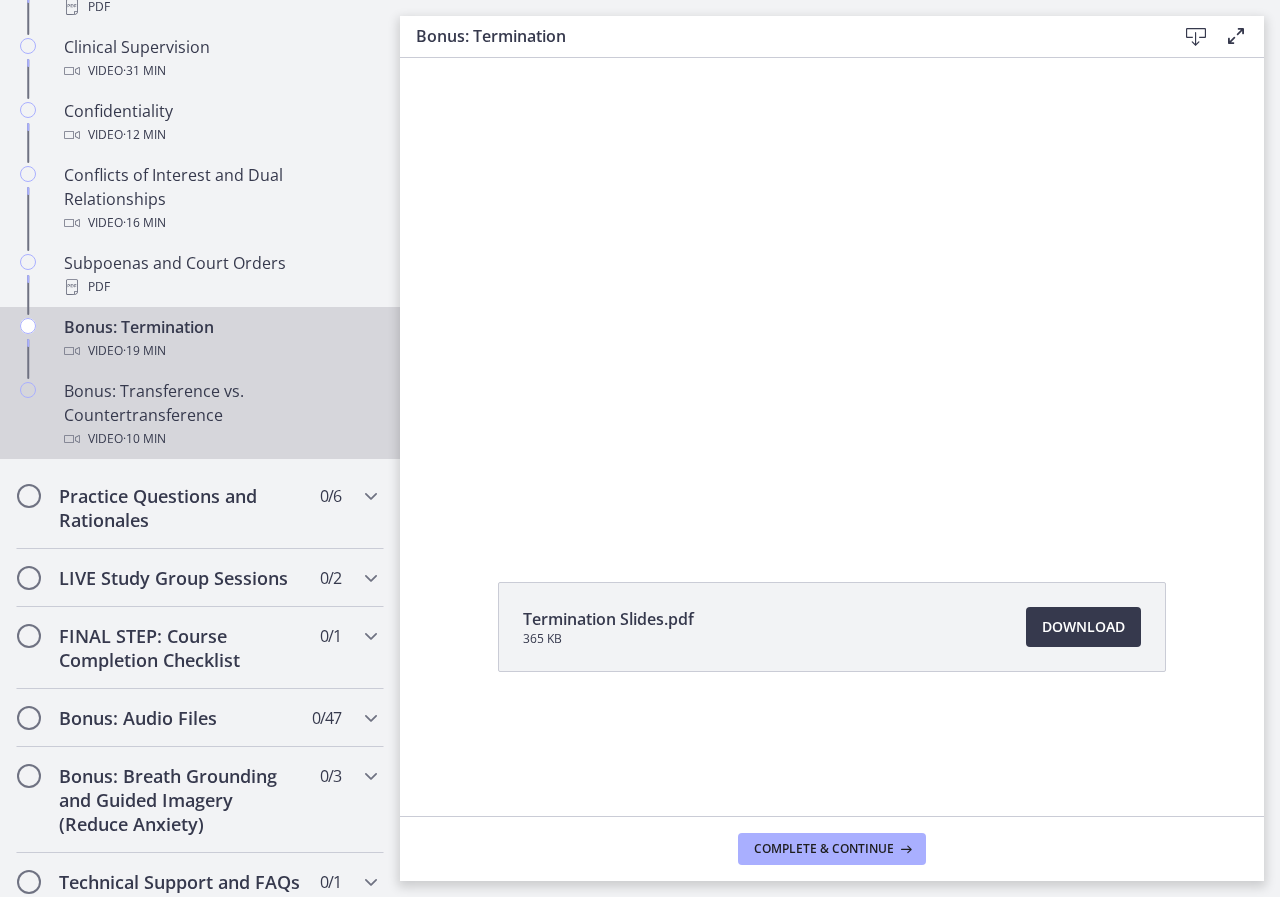 click on "Bonus: Transference vs. Countertransference
Video
·  10 min" at bounding box center (220, 415) 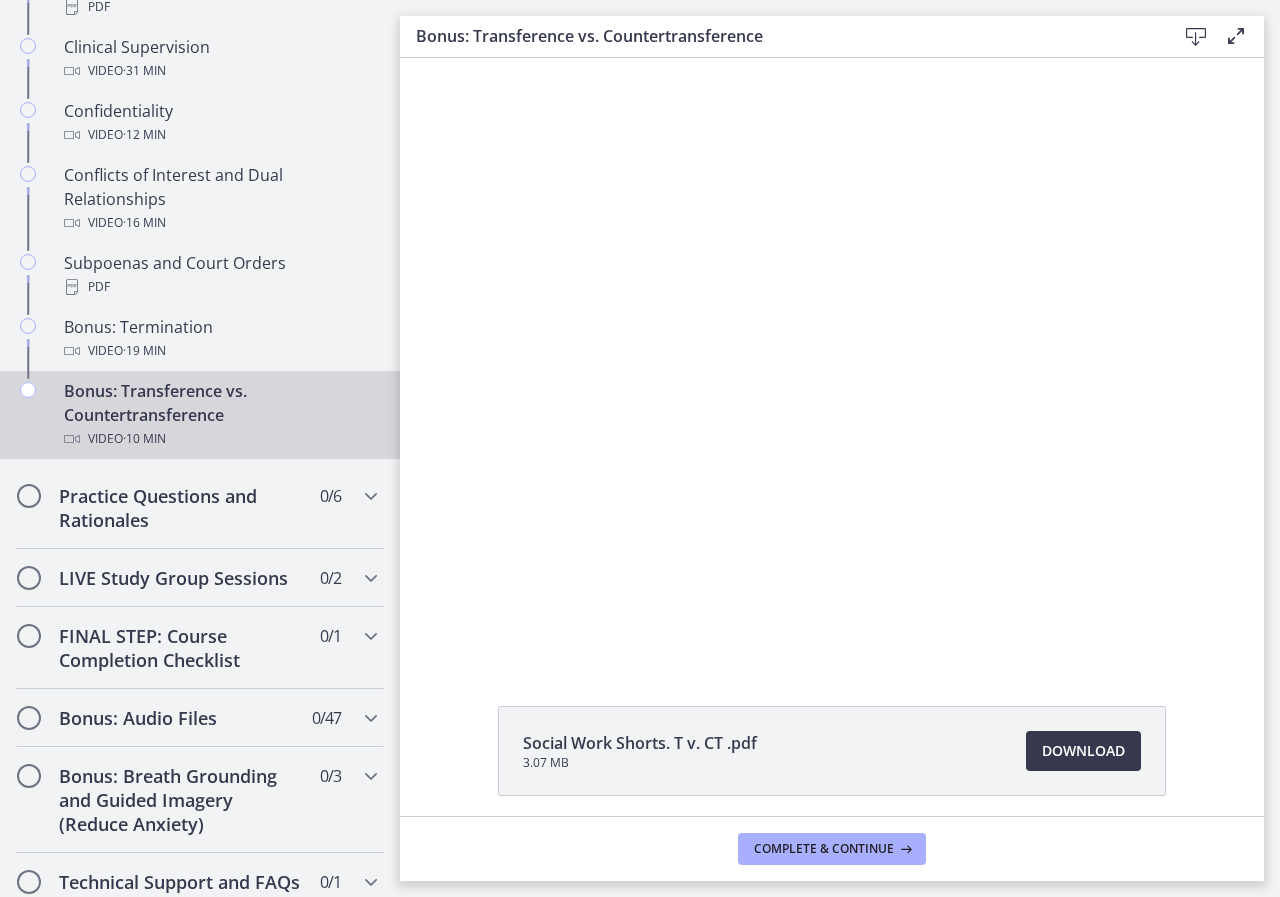 scroll, scrollTop: 0, scrollLeft: 0, axis: both 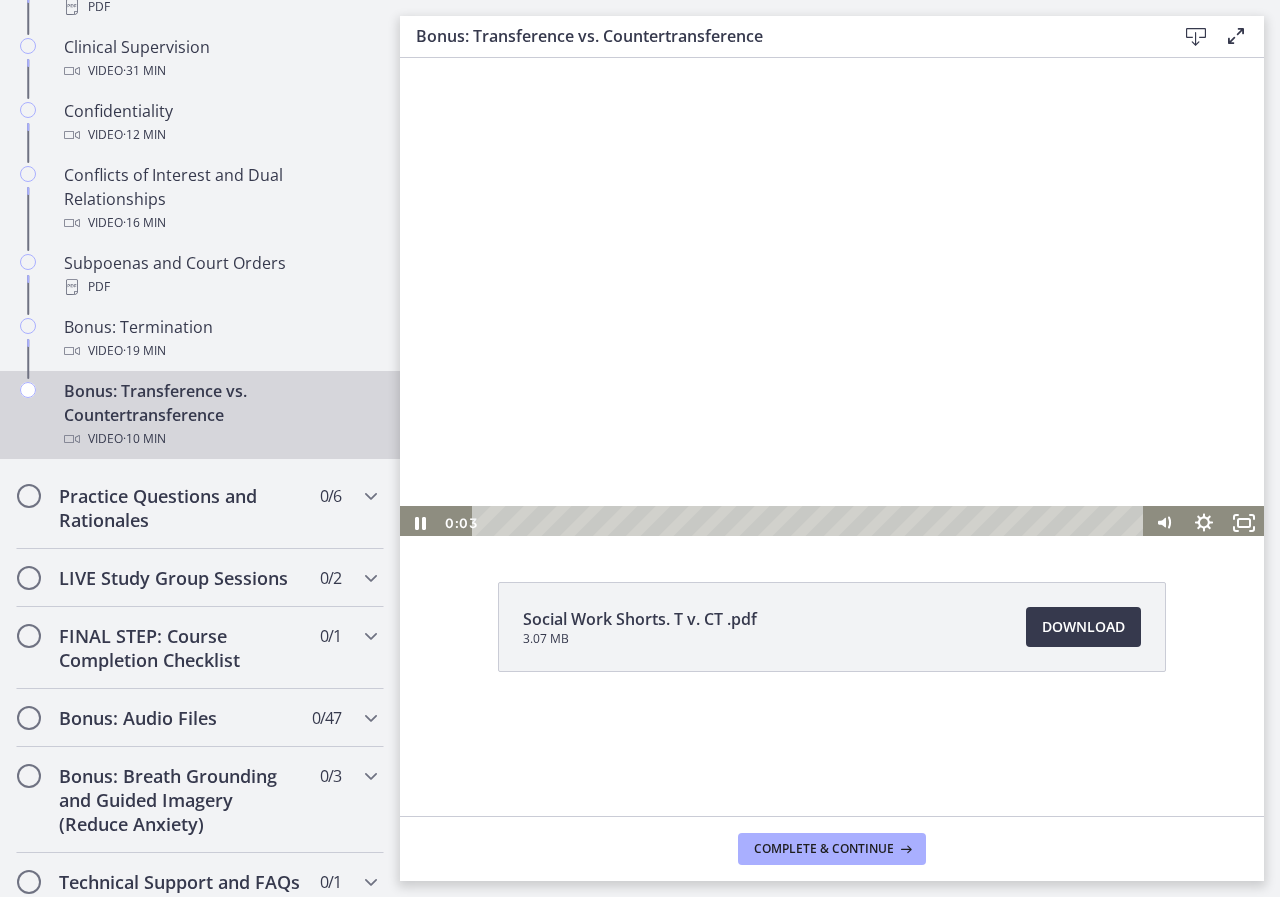 click at bounding box center (832, 297) 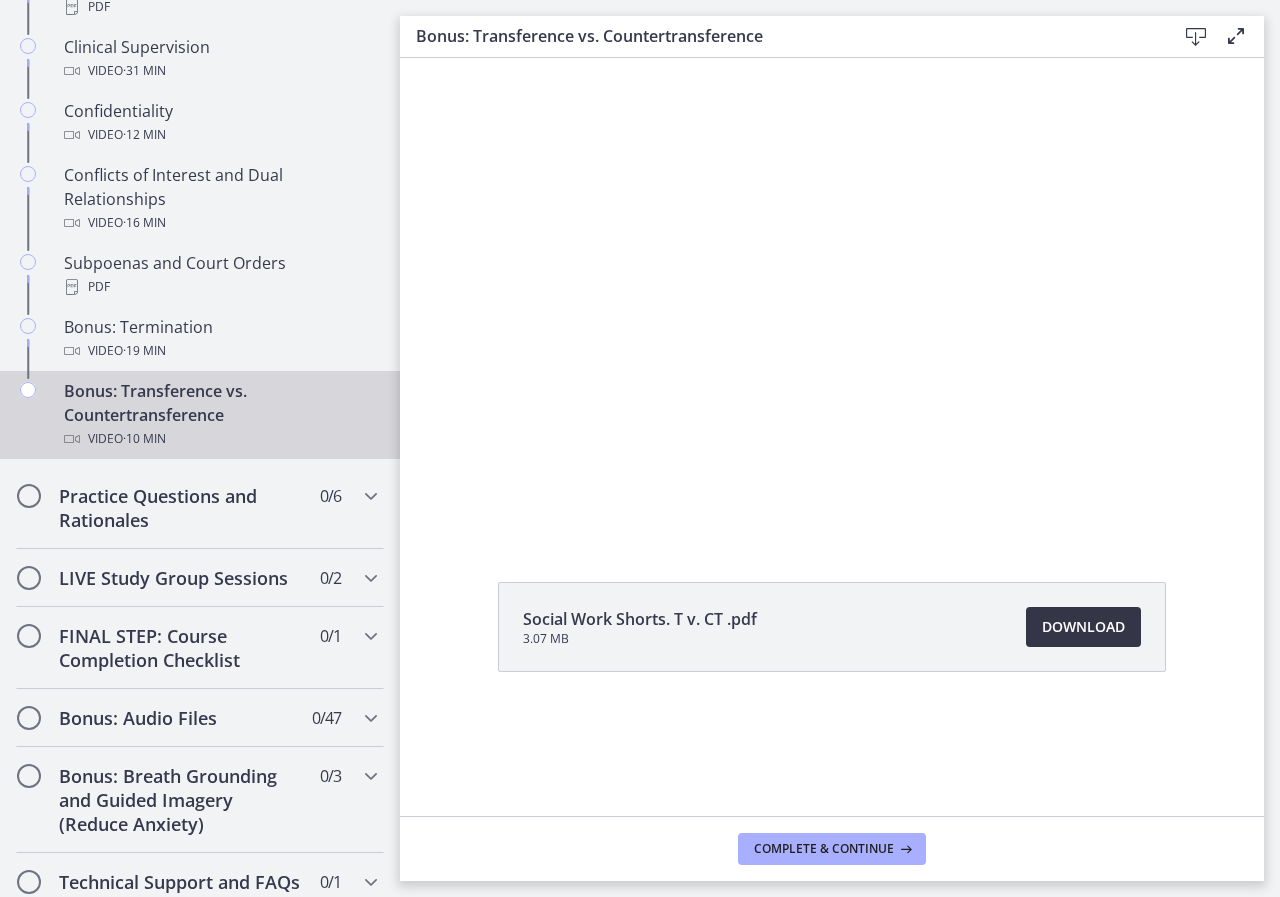 click on "Download
Opens in a new window" at bounding box center (1083, 627) 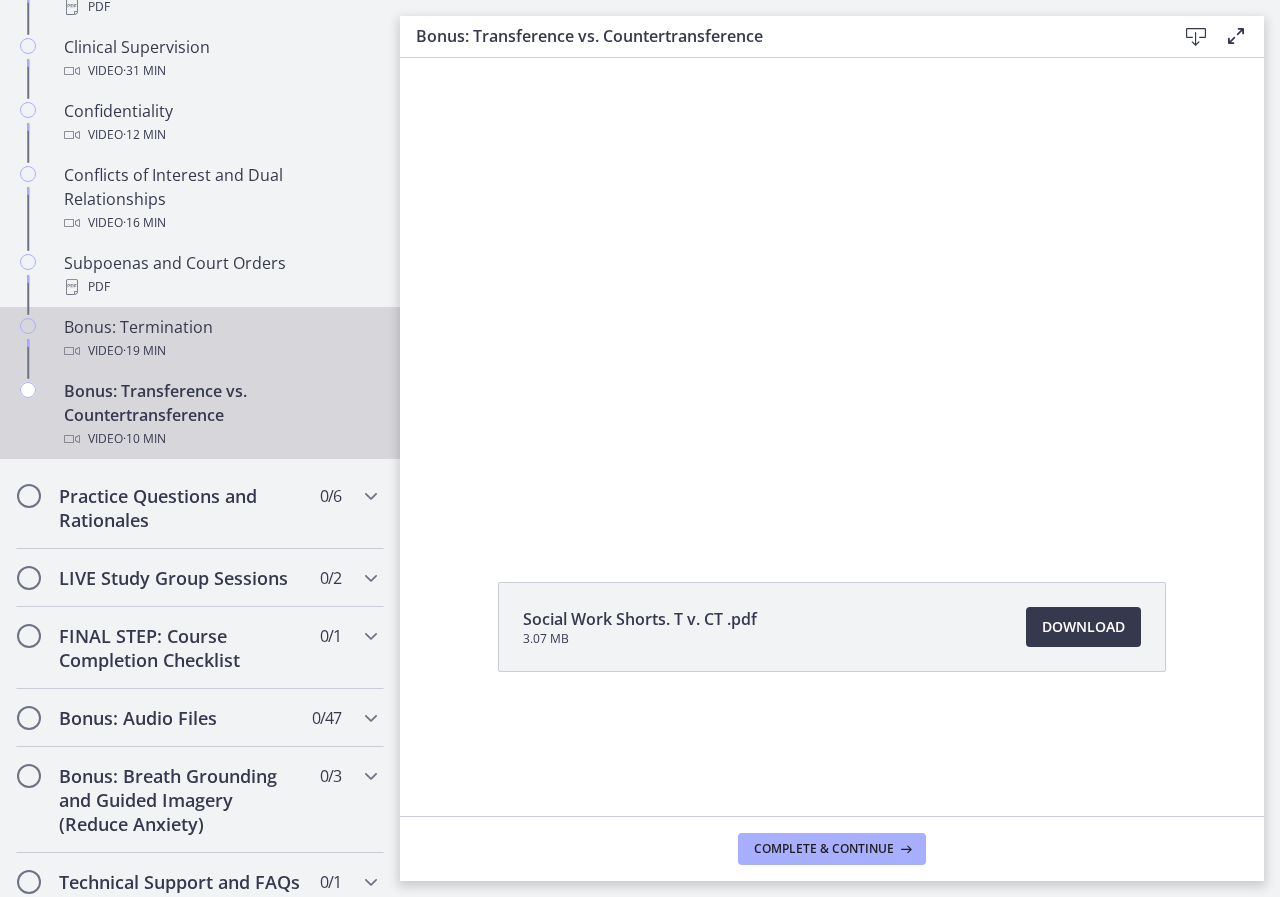 click on "Bonus: Termination
Video
·  19 min" at bounding box center [220, 339] 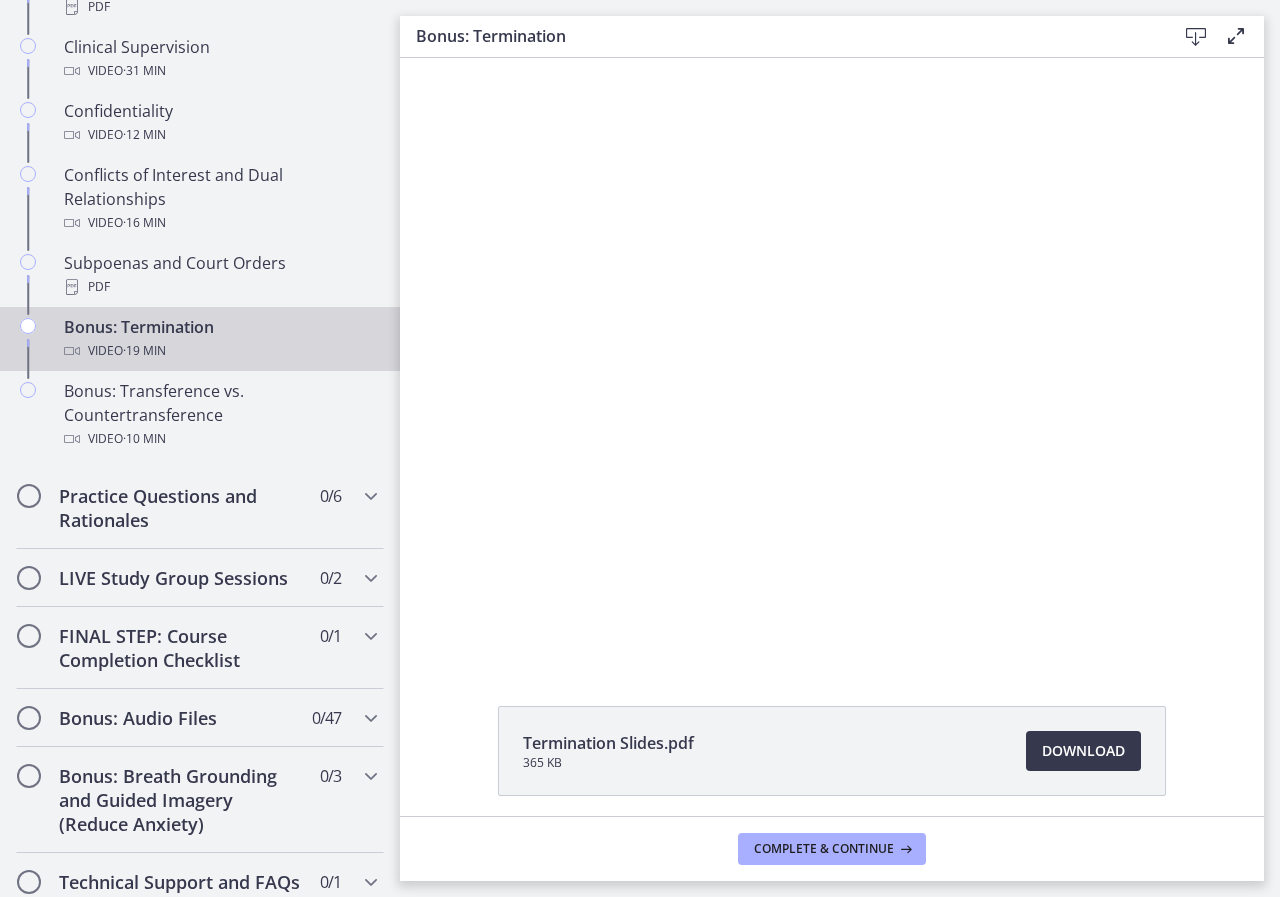 scroll, scrollTop: 0, scrollLeft: 0, axis: both 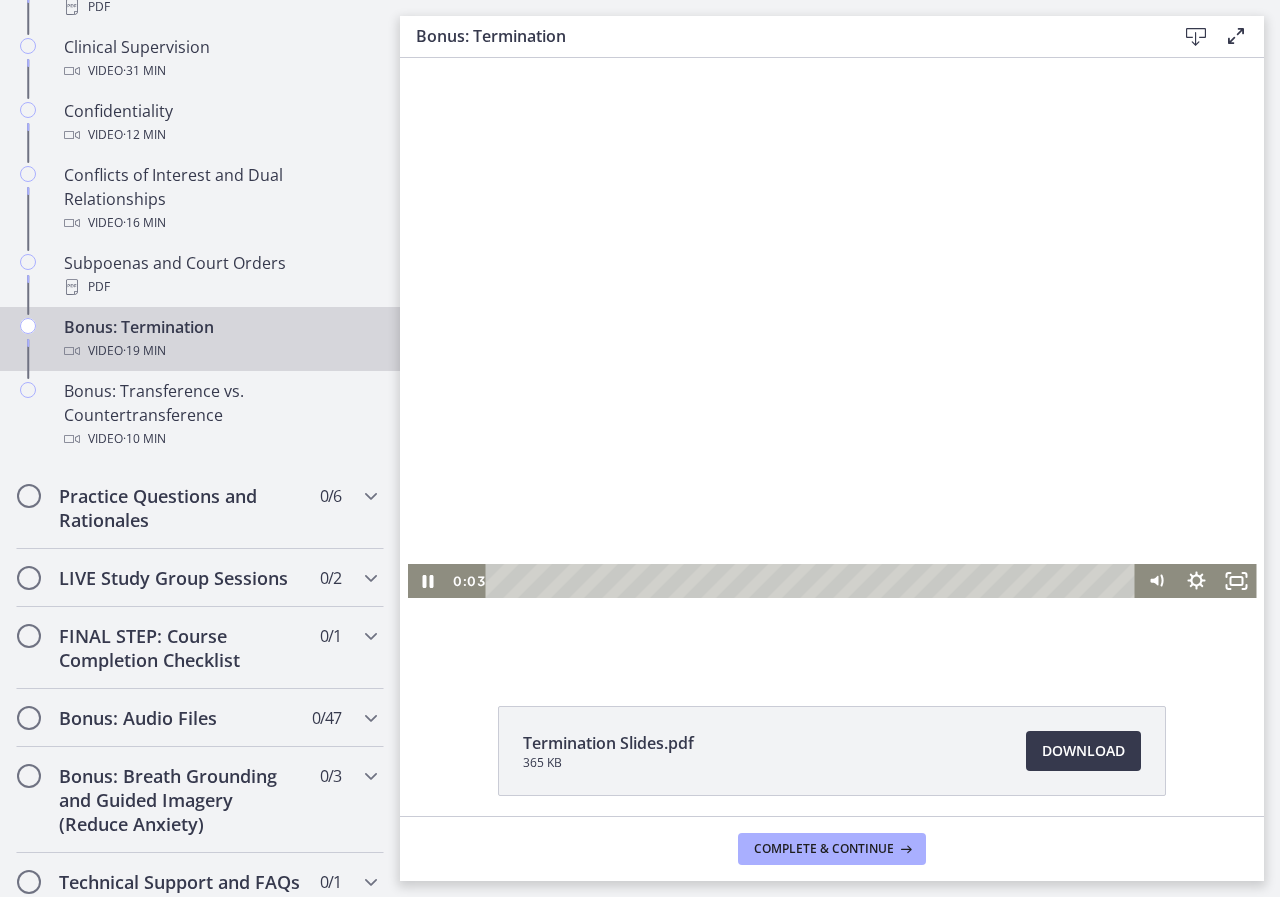 click at bounding box center [832, 359] 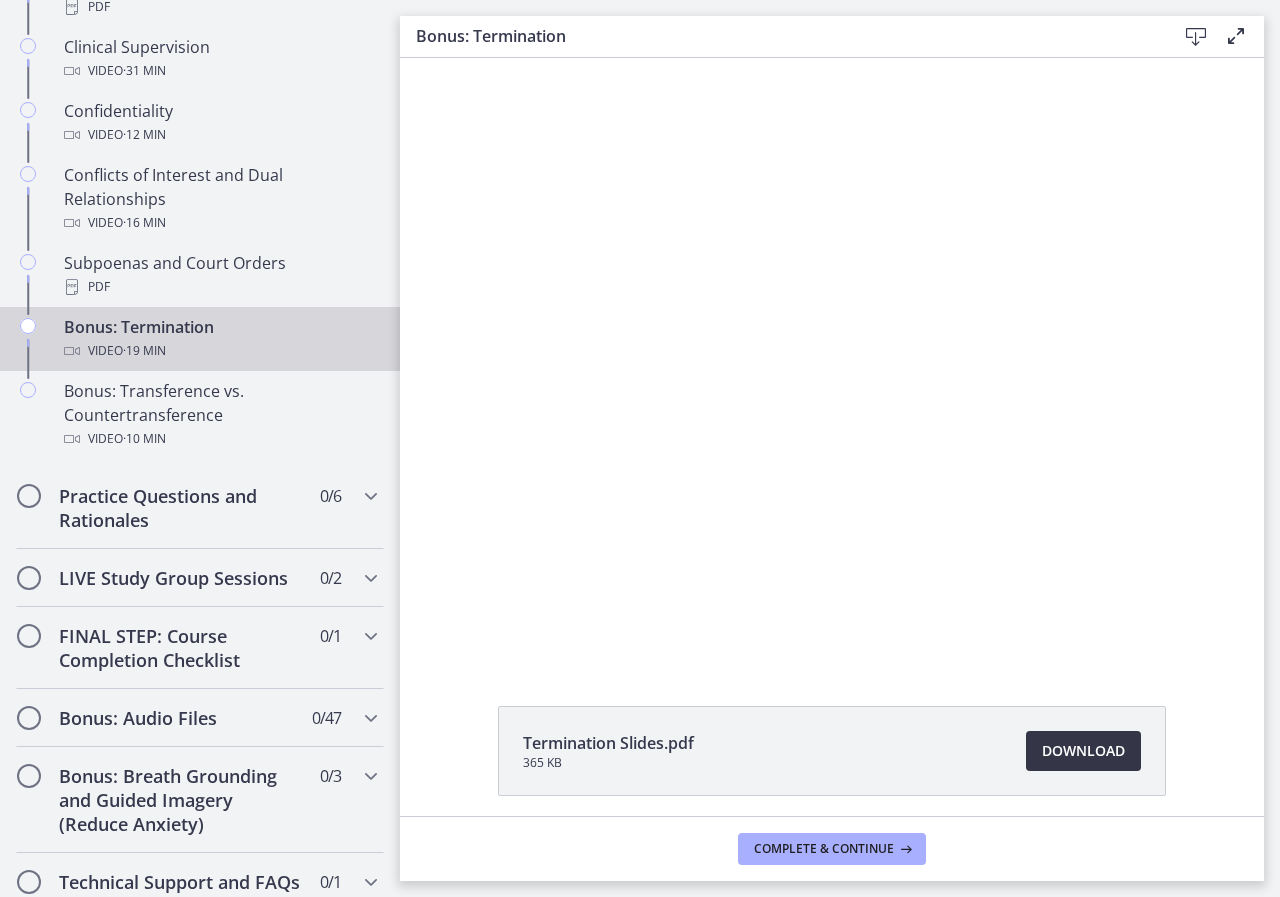 click on "Download
Opens in a new window" at bounding box center [1083, 751] 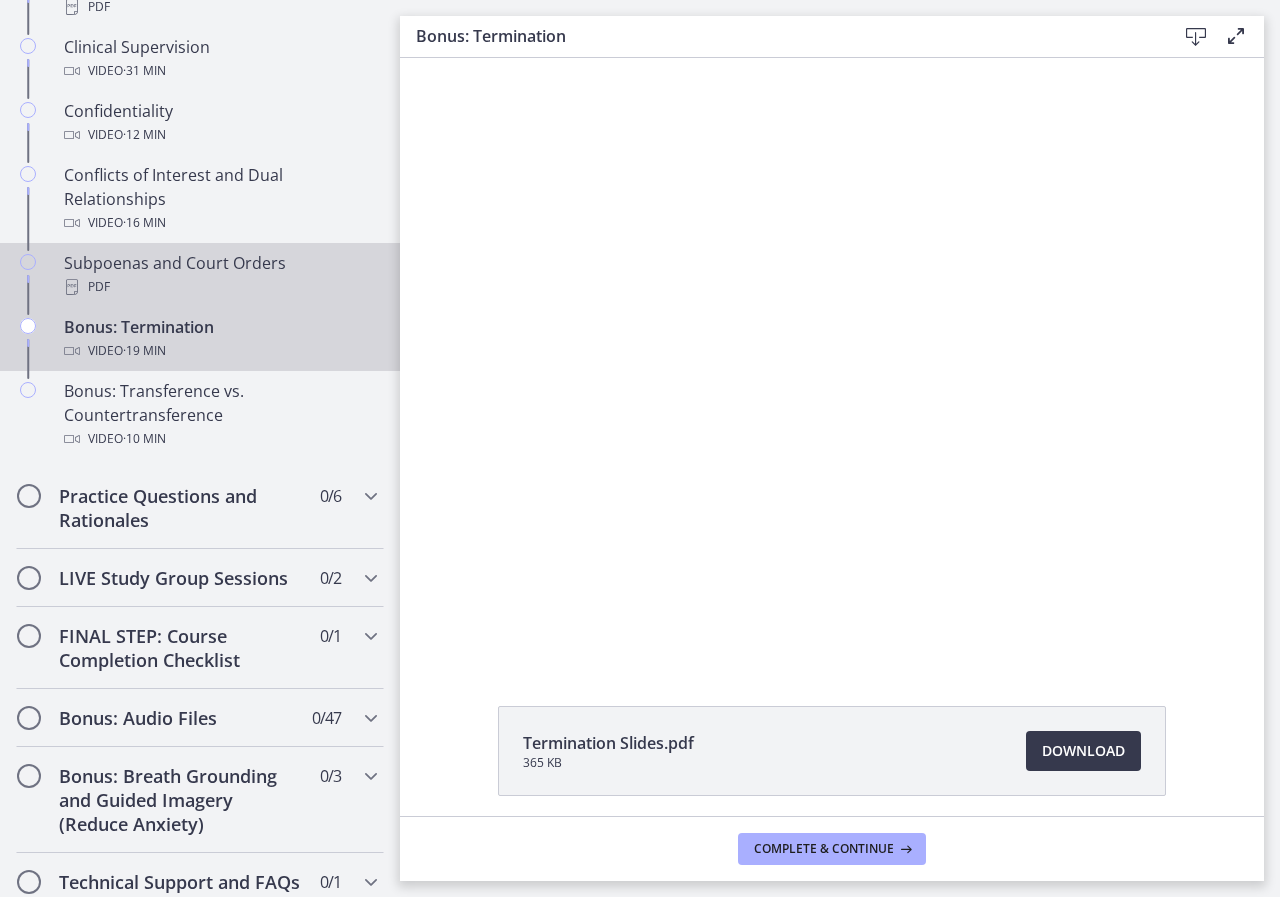 click on "PDF" at bounding box center [220, 287] 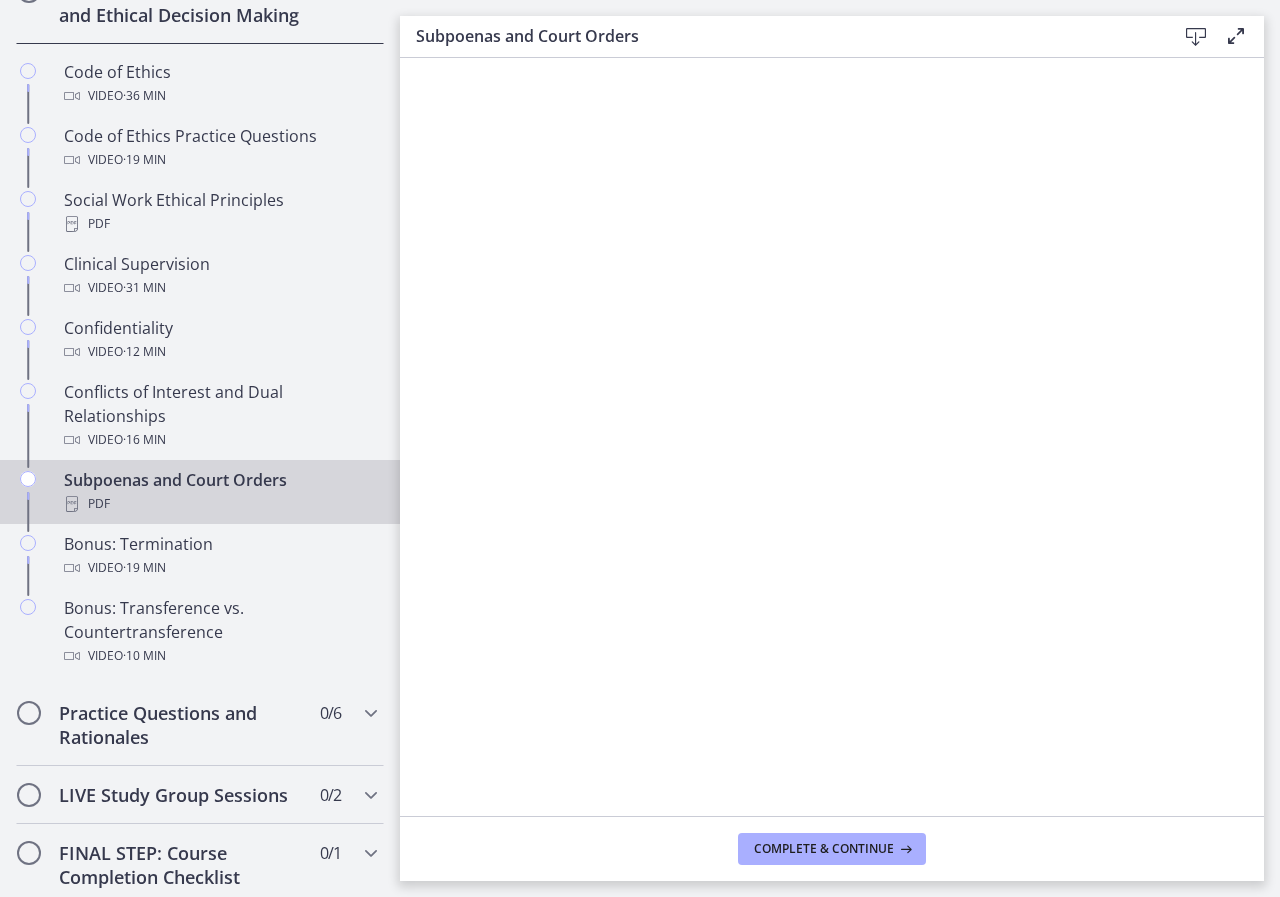 scroll, scrollTop: 500, scrollLeft: 0, axis: vertical 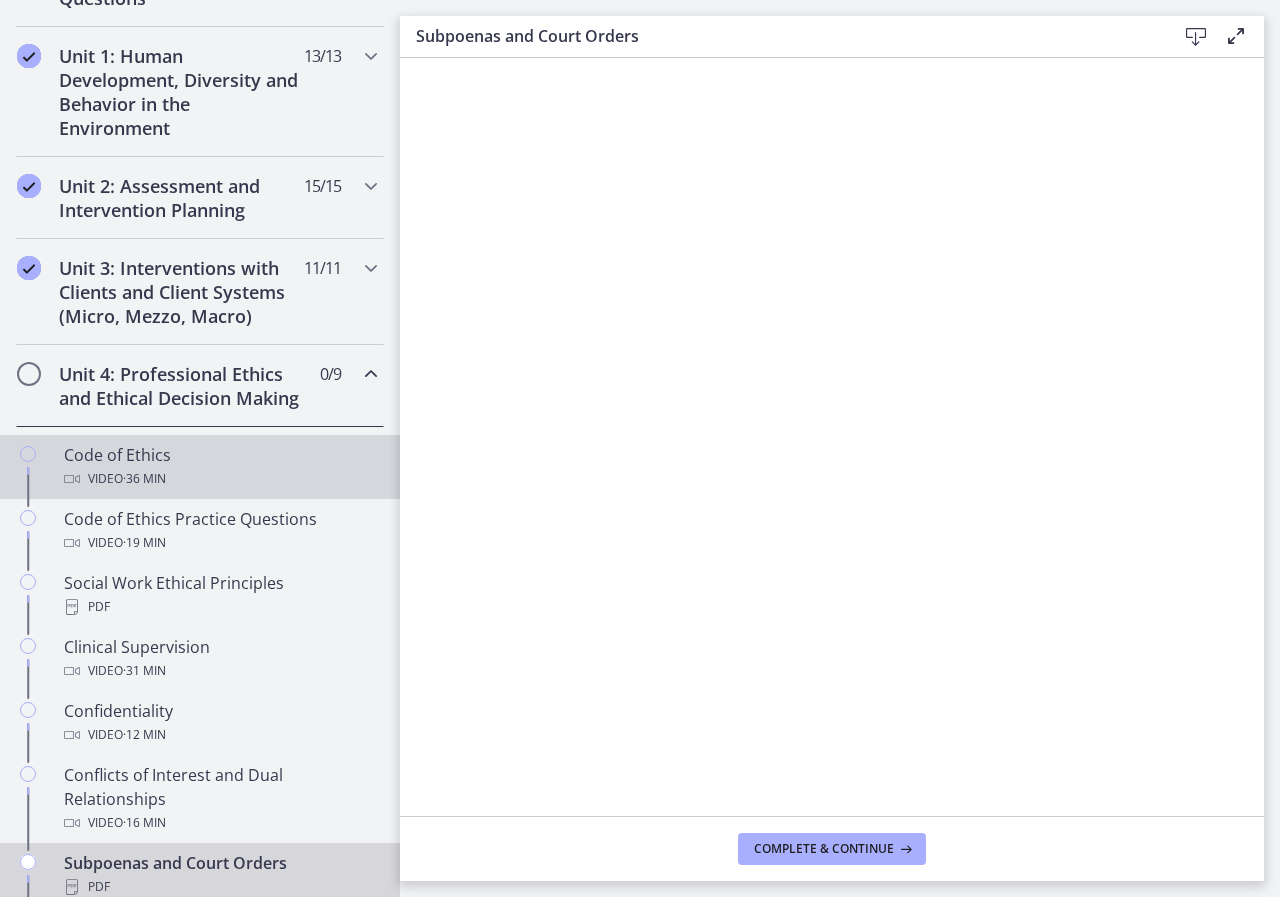 click on "Code of Ethics
Video
·  36 min" at bounding box center [220, 467] 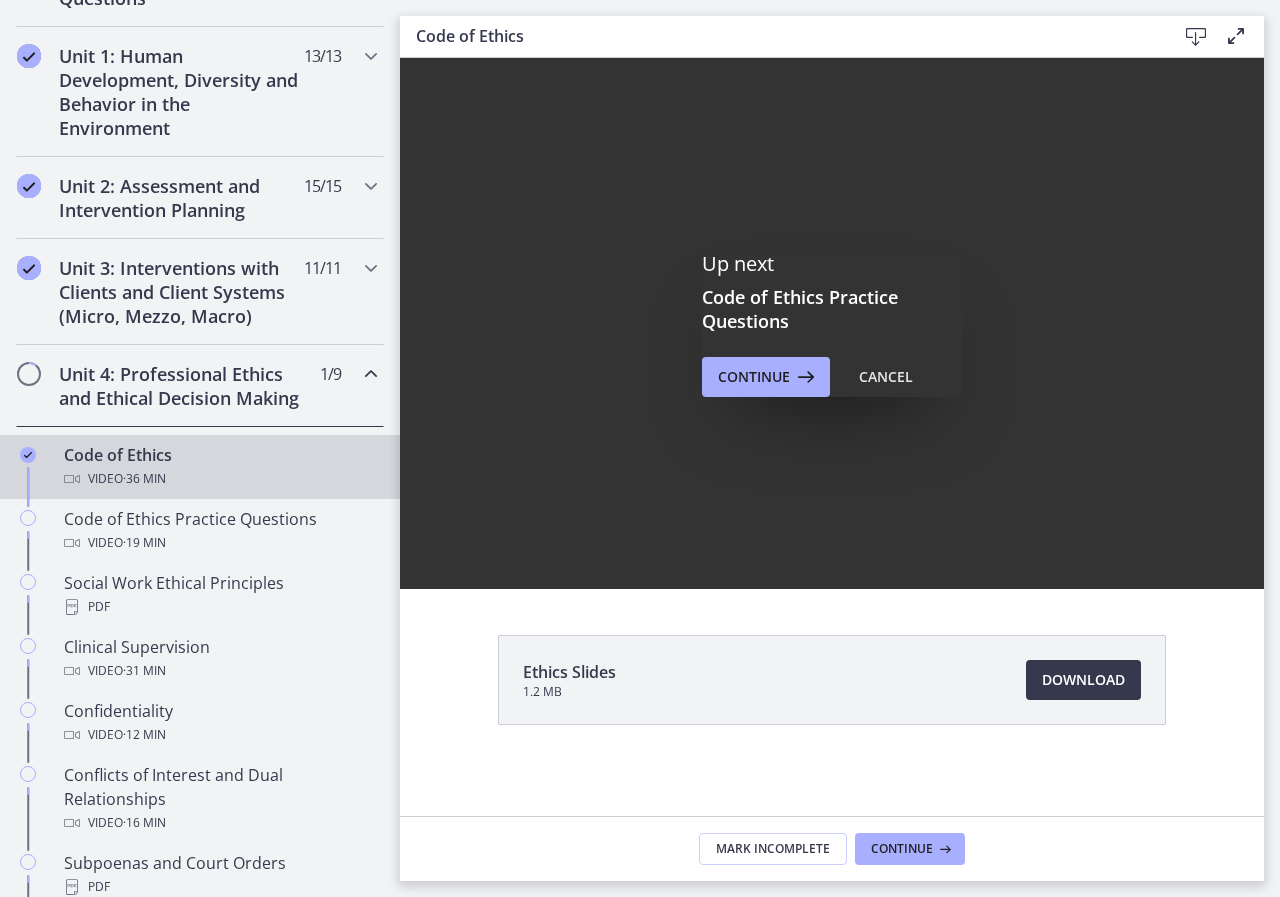 scroll, scrollTop: 0, scrollLeft: 0, axis: both 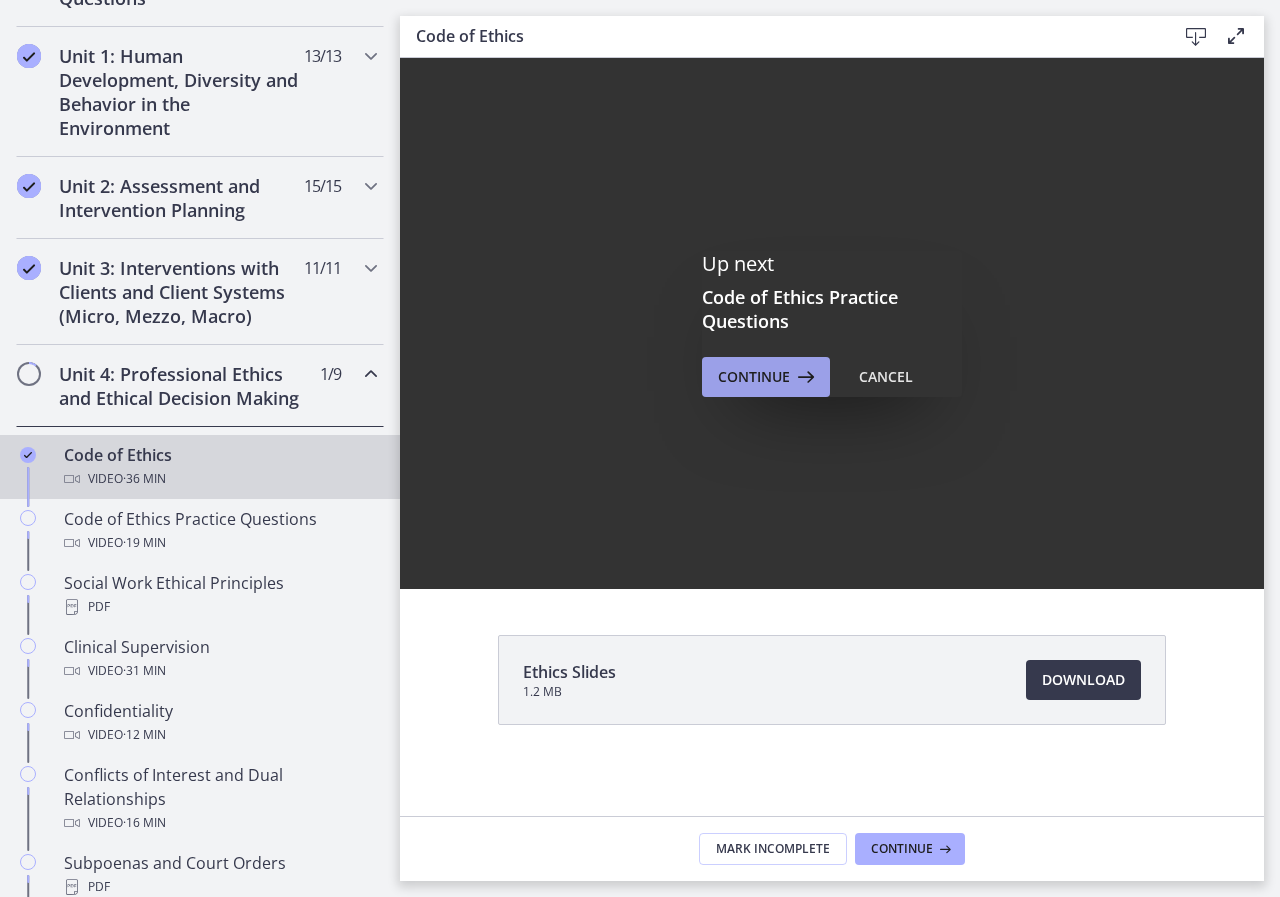 click on "Continue" at bounding box center [754, 377] 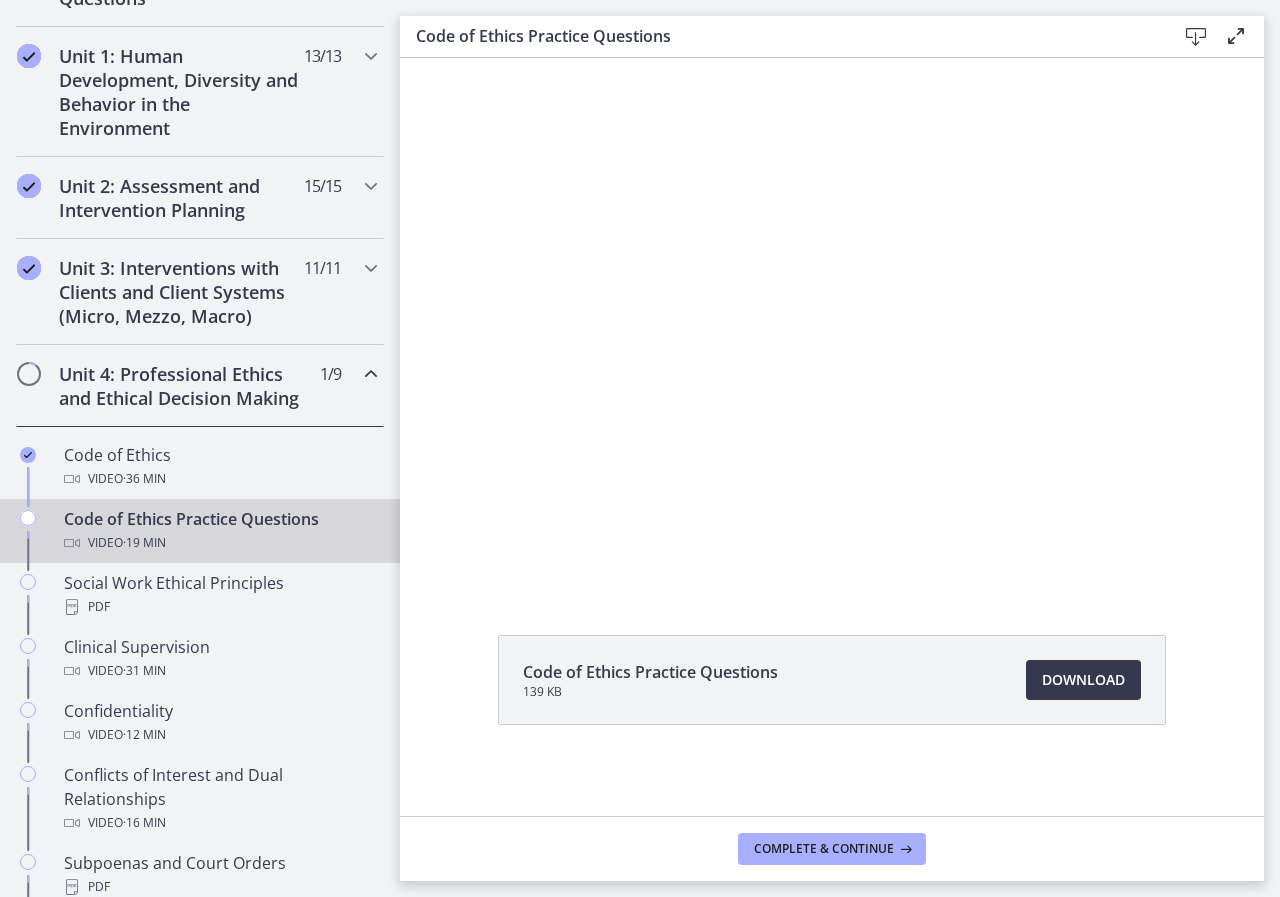 scroll, scrollTop: 0, scrollLeft: 0, axis: both 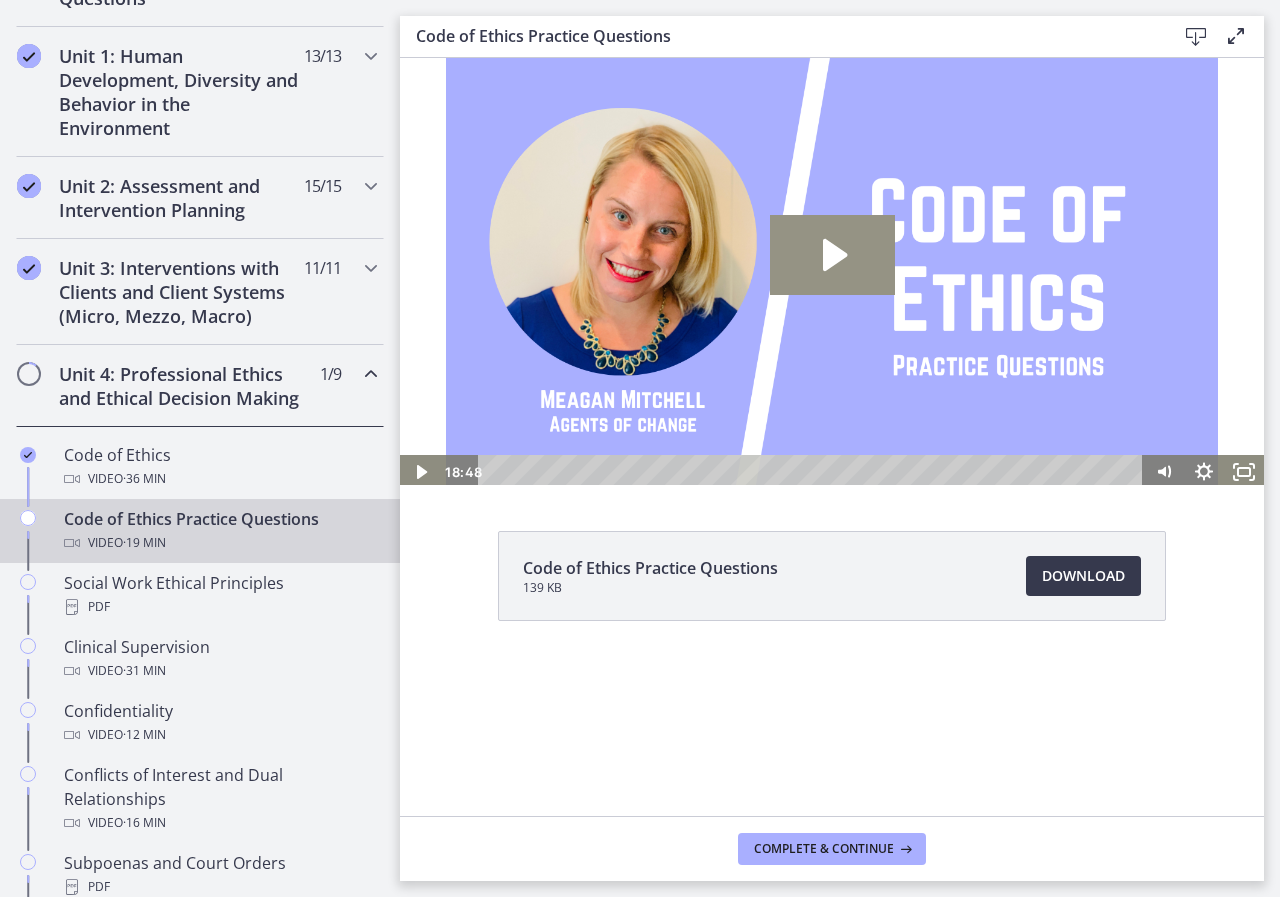 click 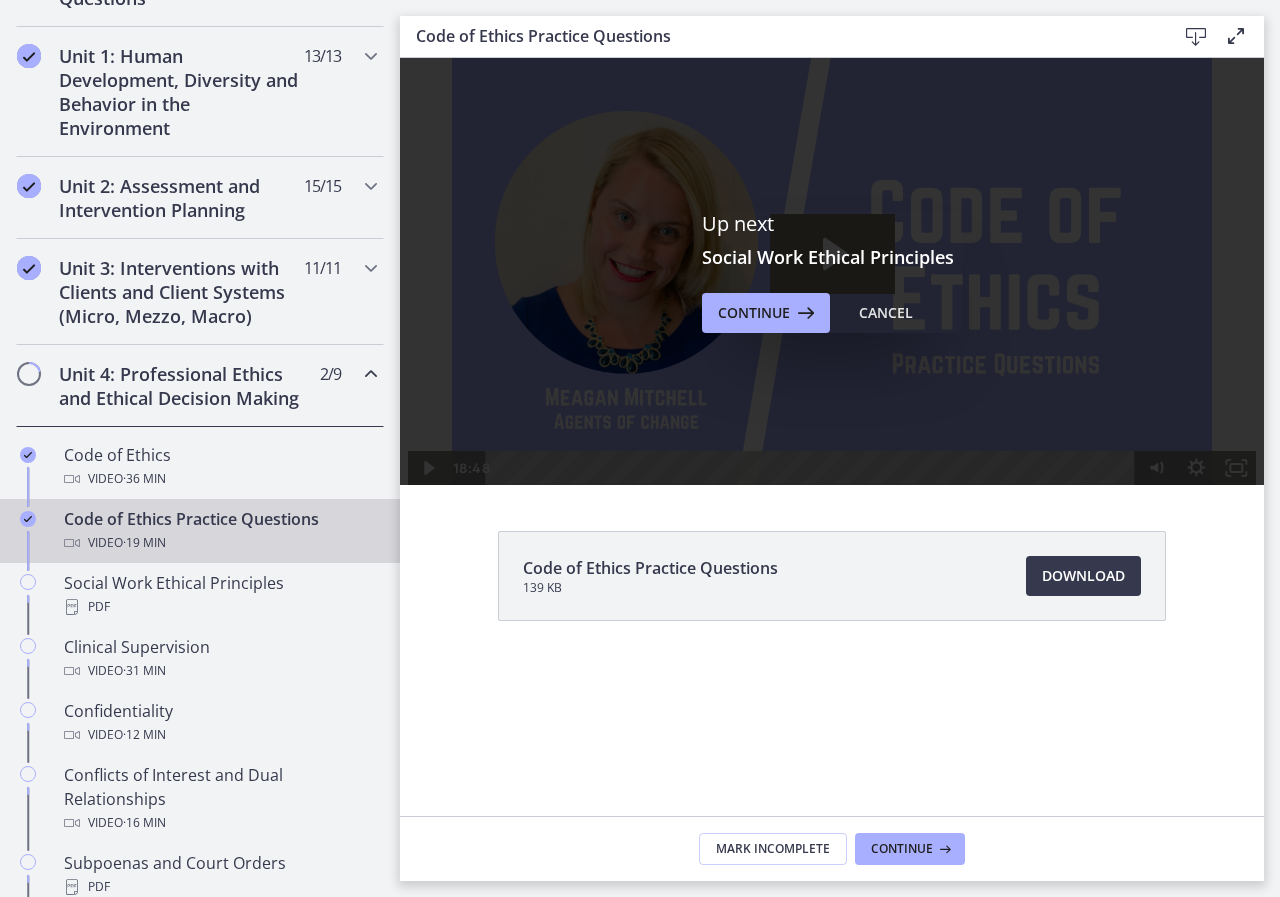 scroll, scrollTop: 0, scrollLeft: 0, axis: both 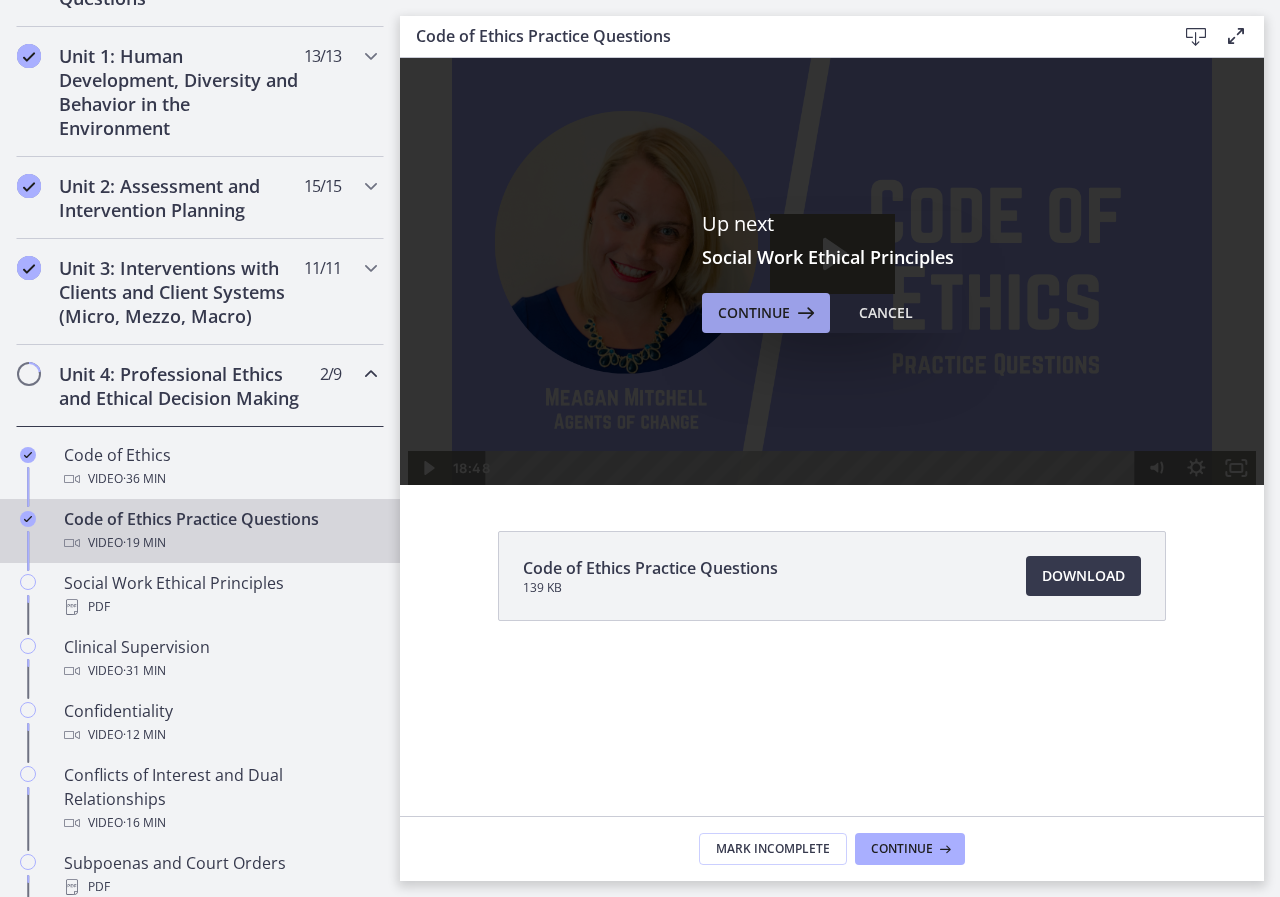 click on "Continue" at bounding box center [754, 313] 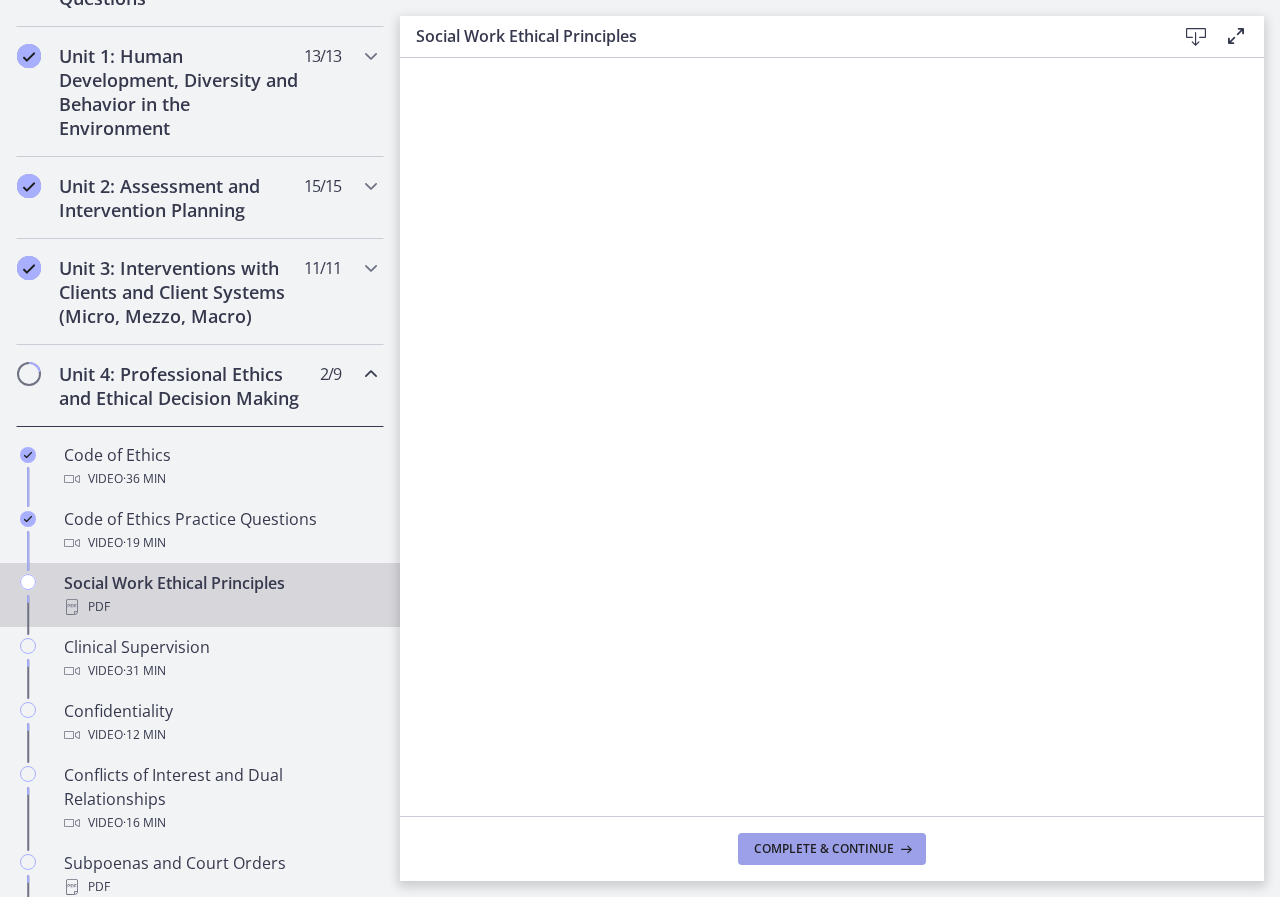 click on "Complete & continue" at bounding box center (824, 849) 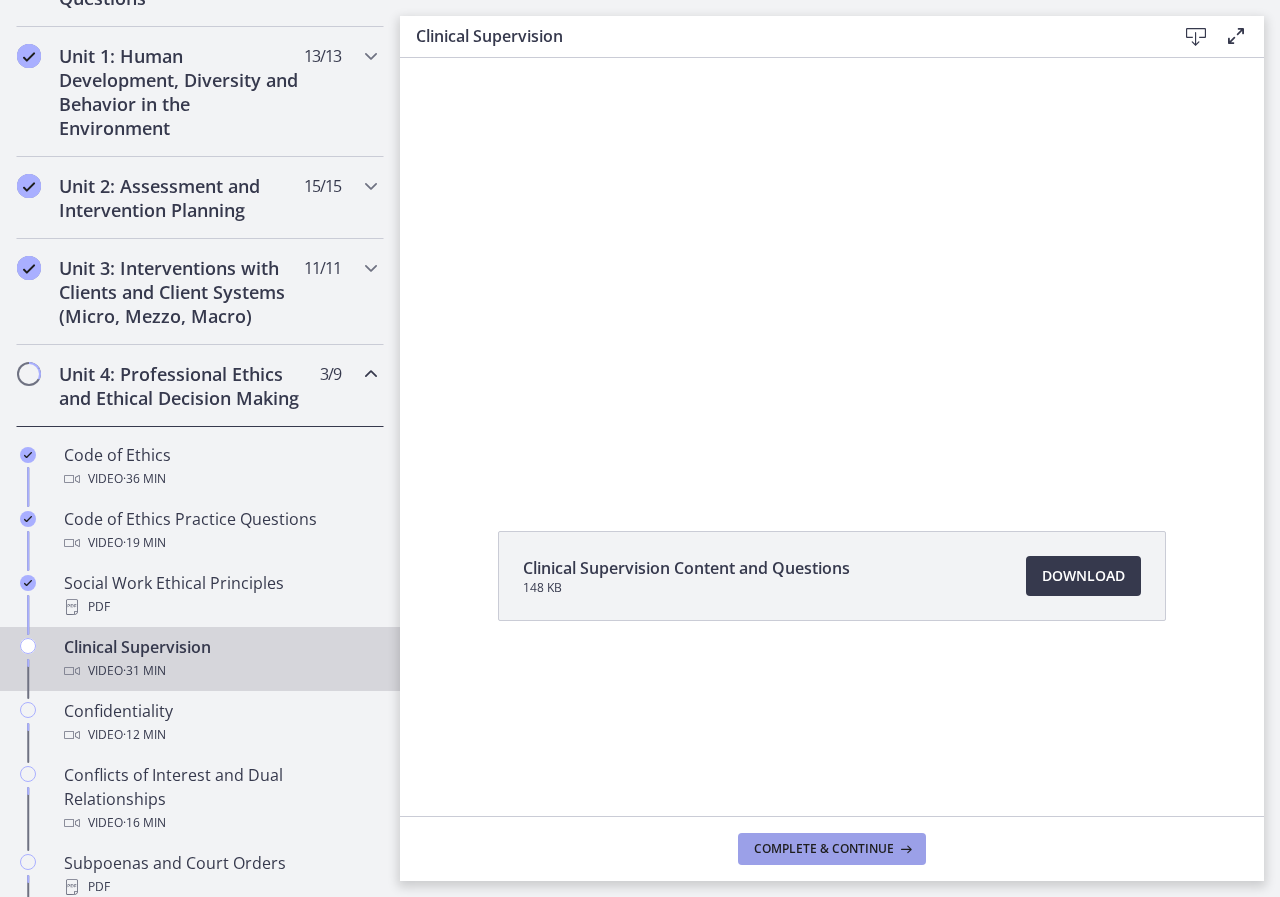 scroll, scrollTop: 0, scrollLeft: 0, axis: both 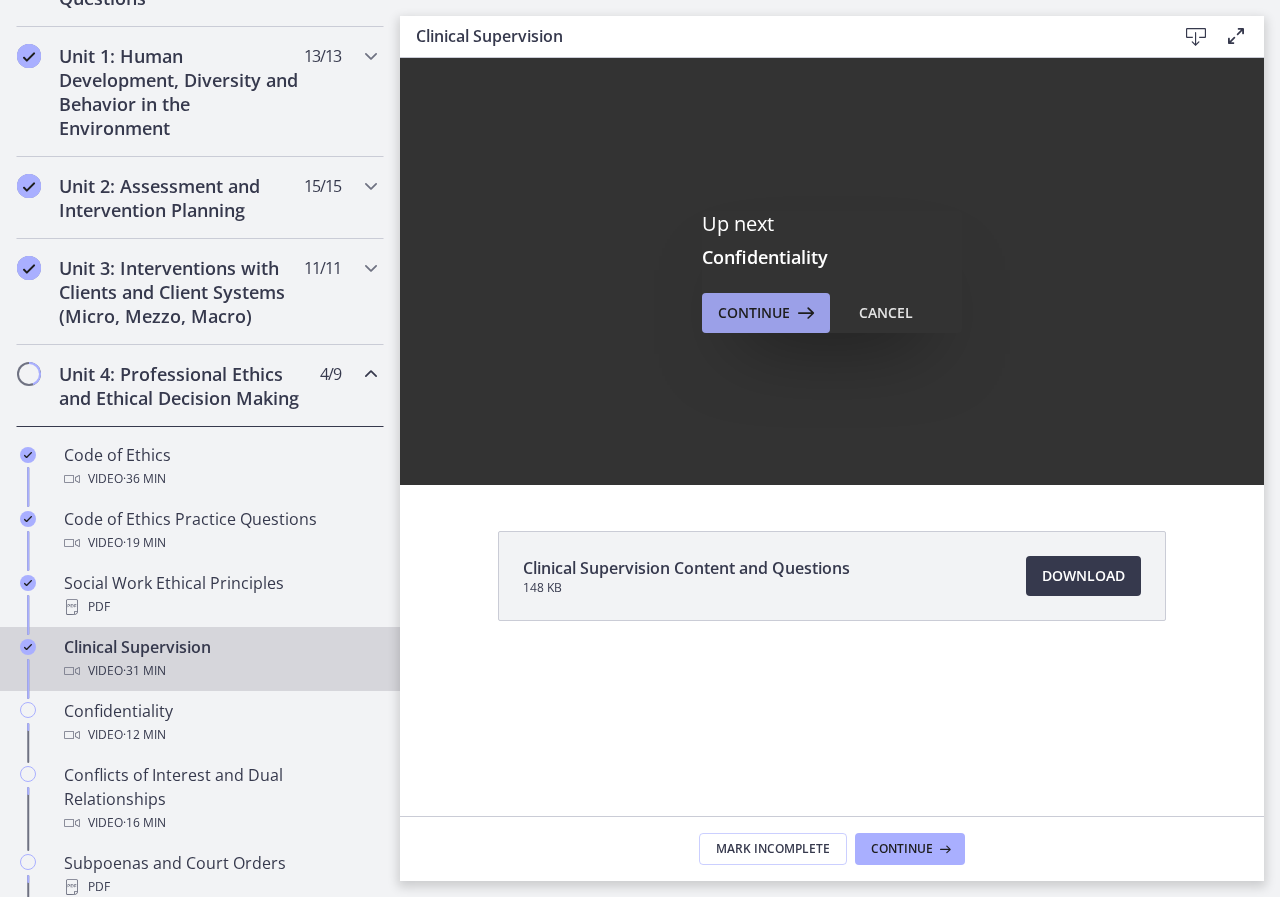 click on "Continue" at bounding box center (766, 313) 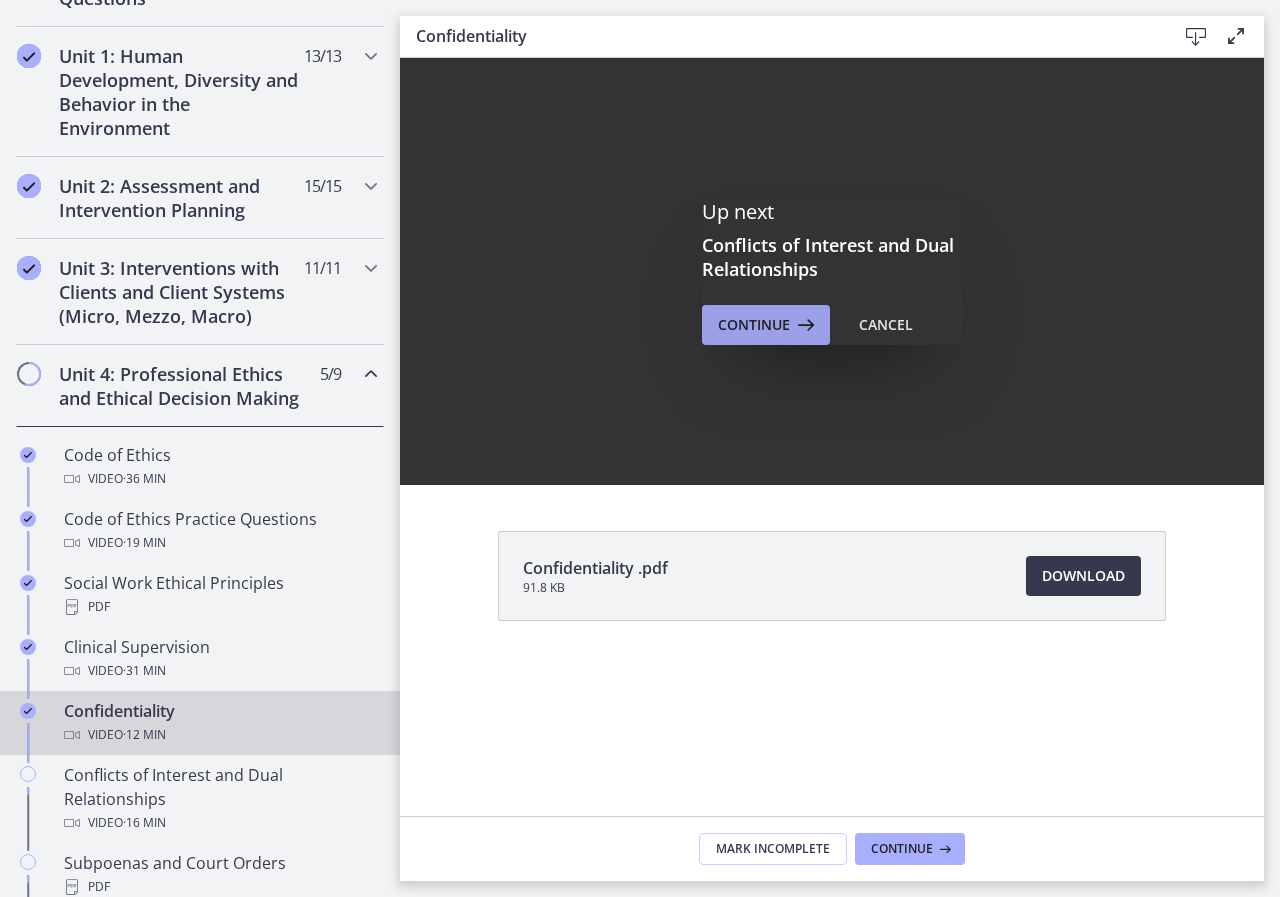 click at bounding box center [804, 325] 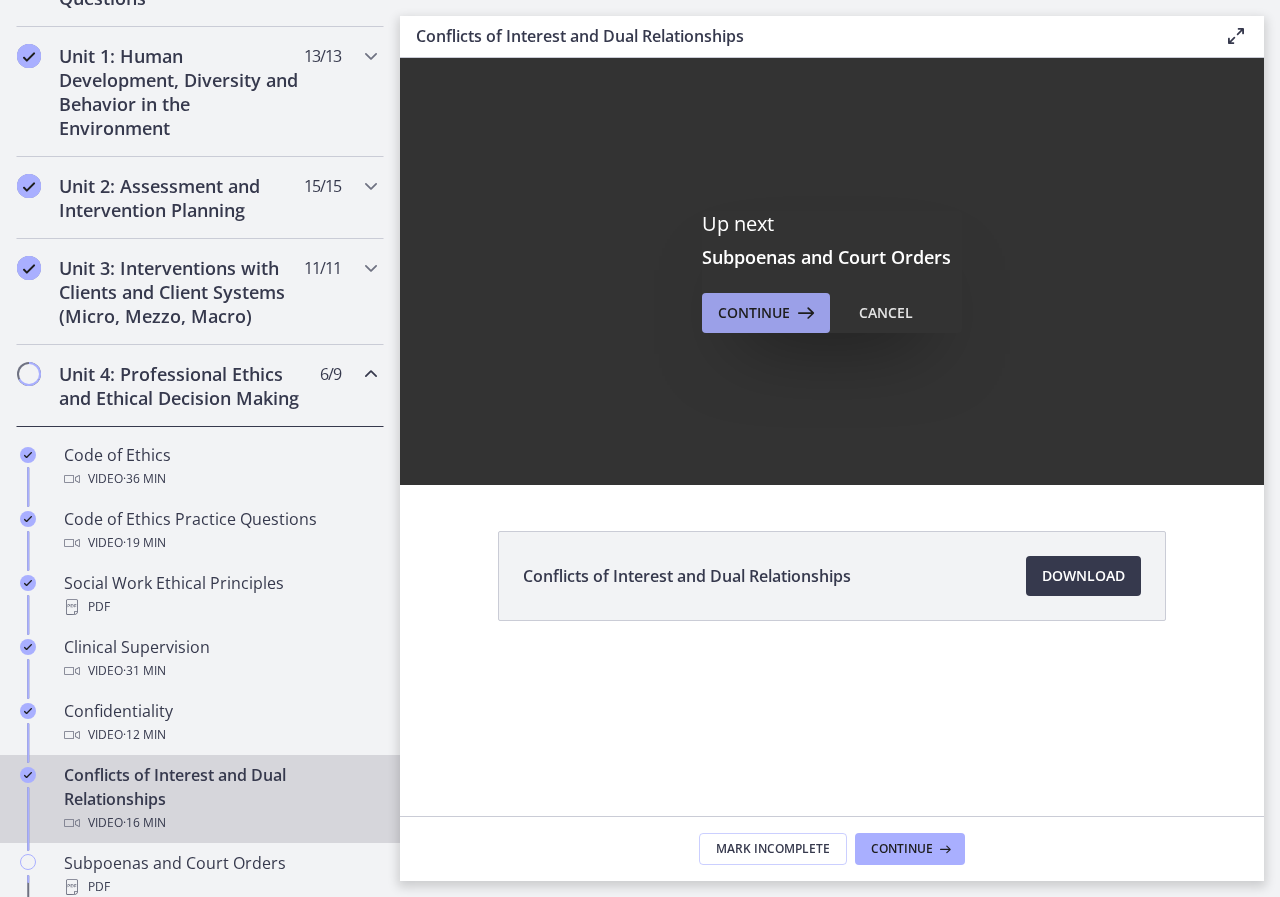 click on "Continue" at bounding box center (766, 313) 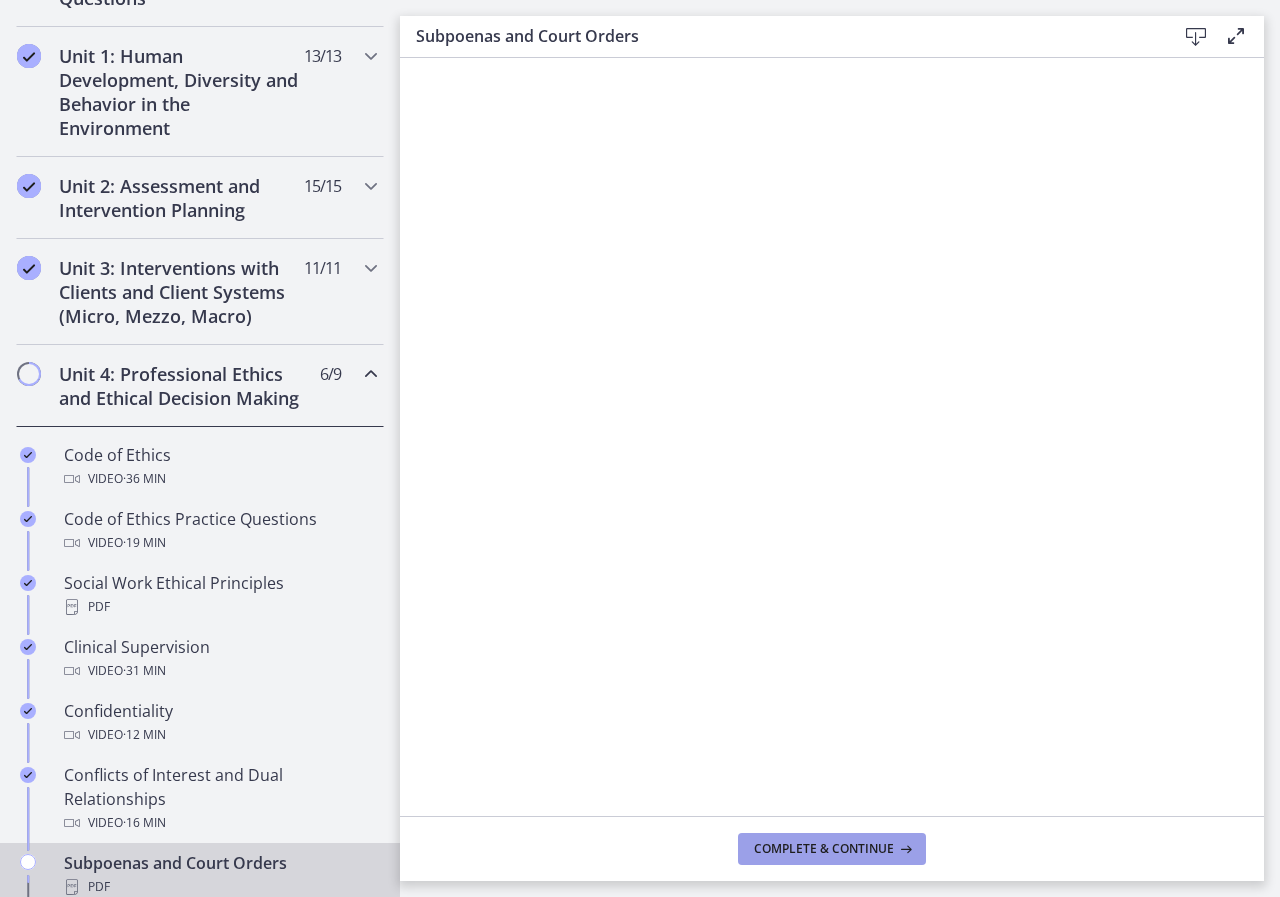 click on "Complete & continue" at bounding box center [824, 849] 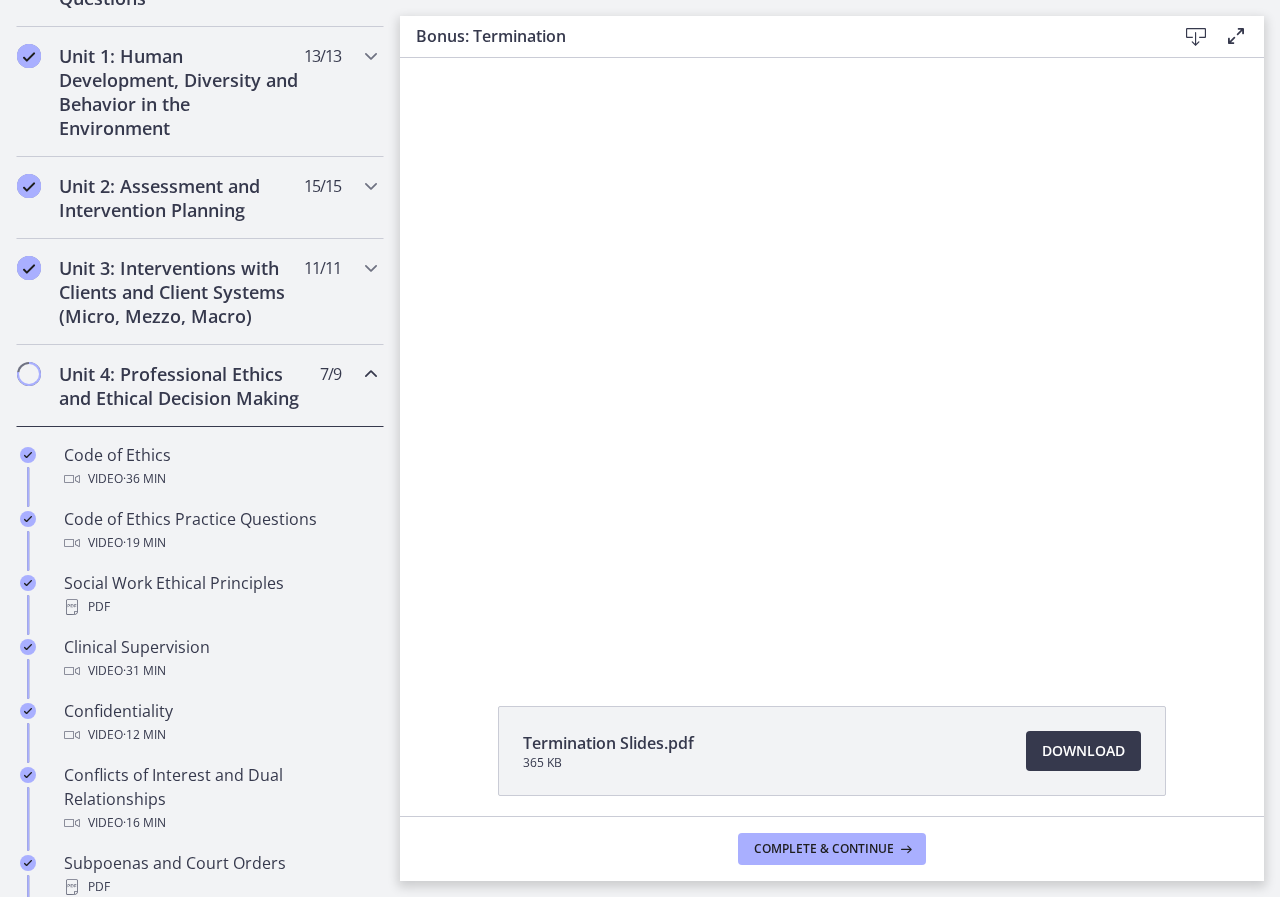 scroll, scrollTop: 0, scrollLeft: 0, axis: both 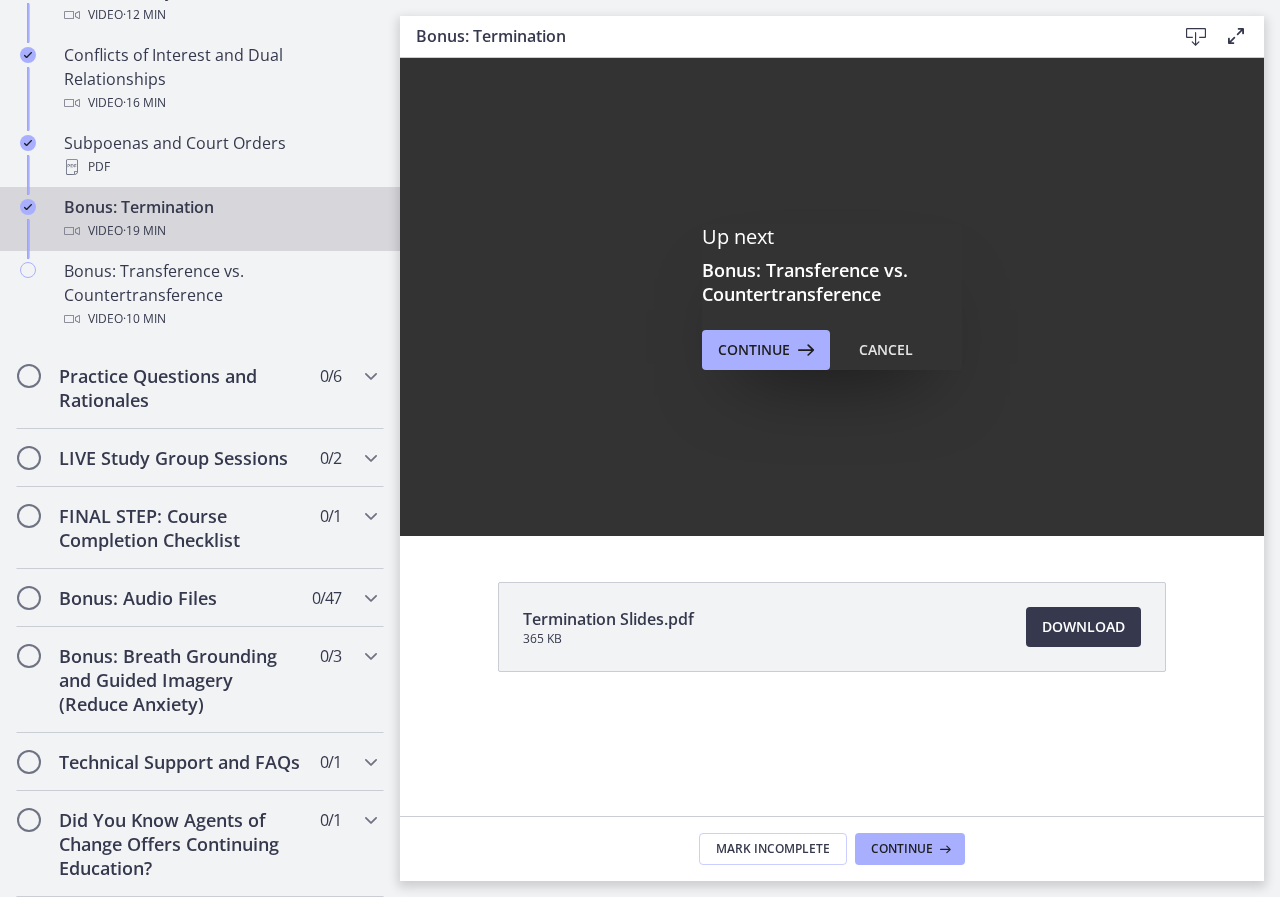 click on "Up next
Bonus: Transference vs. Countertransference
Continue
Cancel" at bounding box center [832, 297] 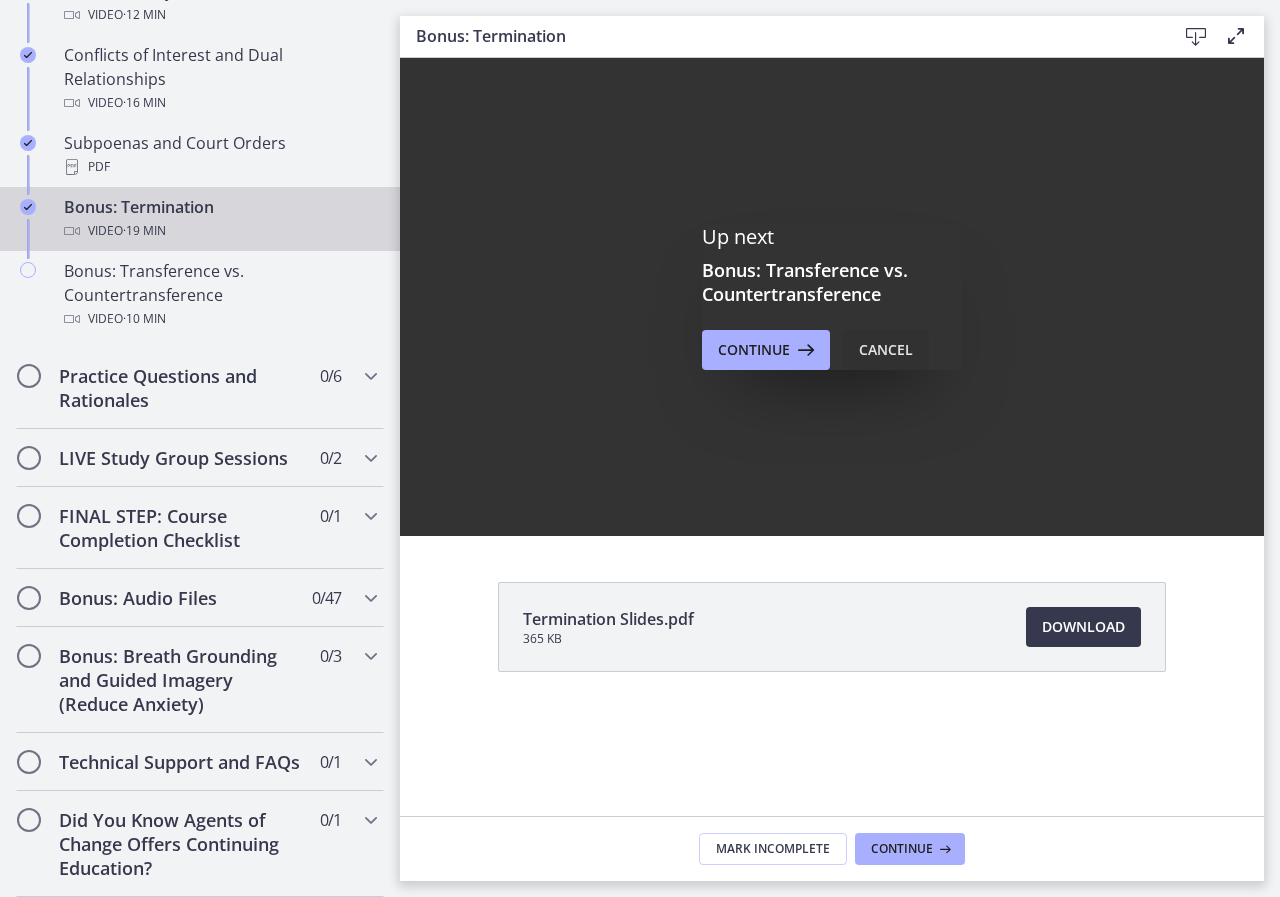 drag, startPoint x: 888, startPoint y: 353, endPoint x: 473, endPoint y: 343, distance: 415.12045 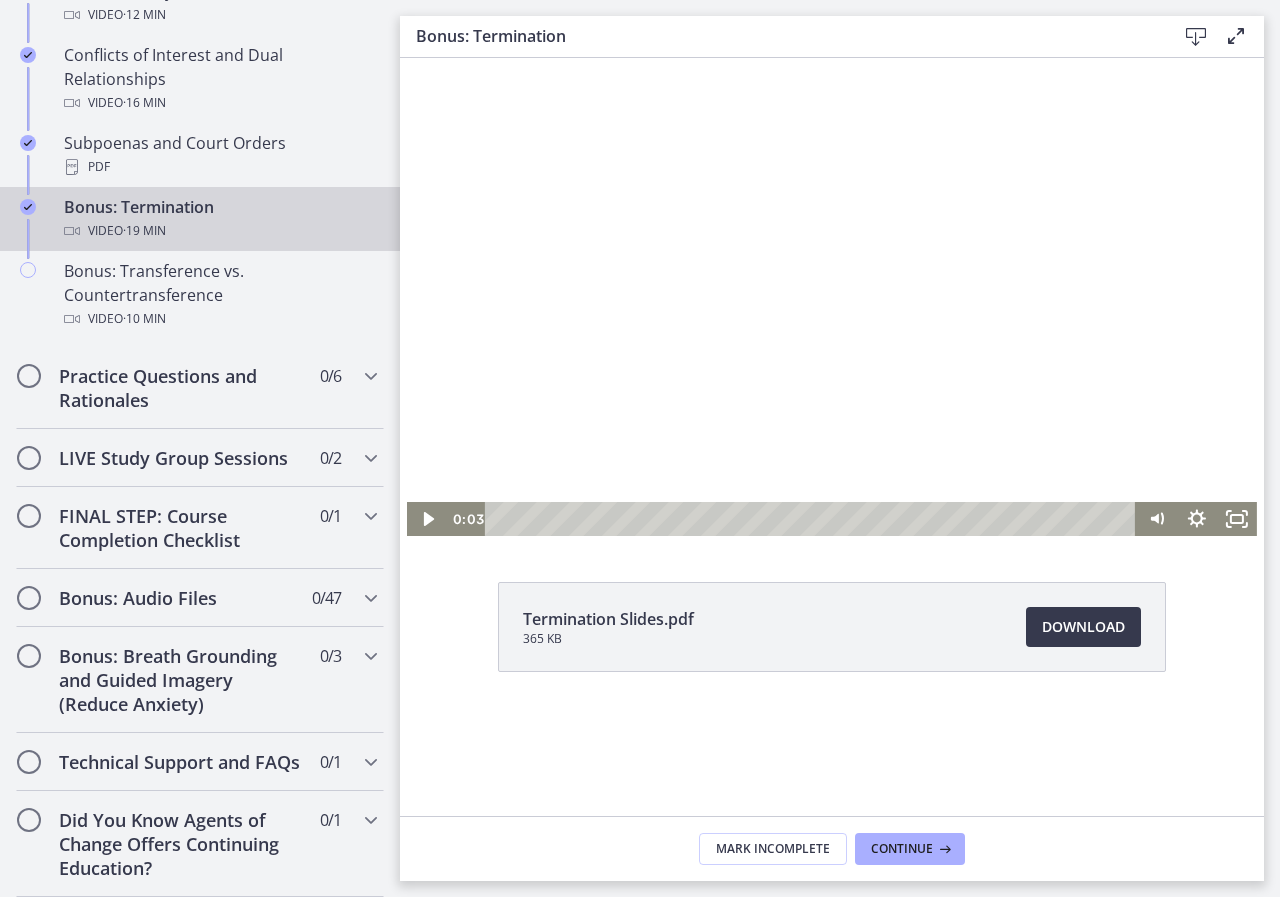 click at bounding box center (832, 297) 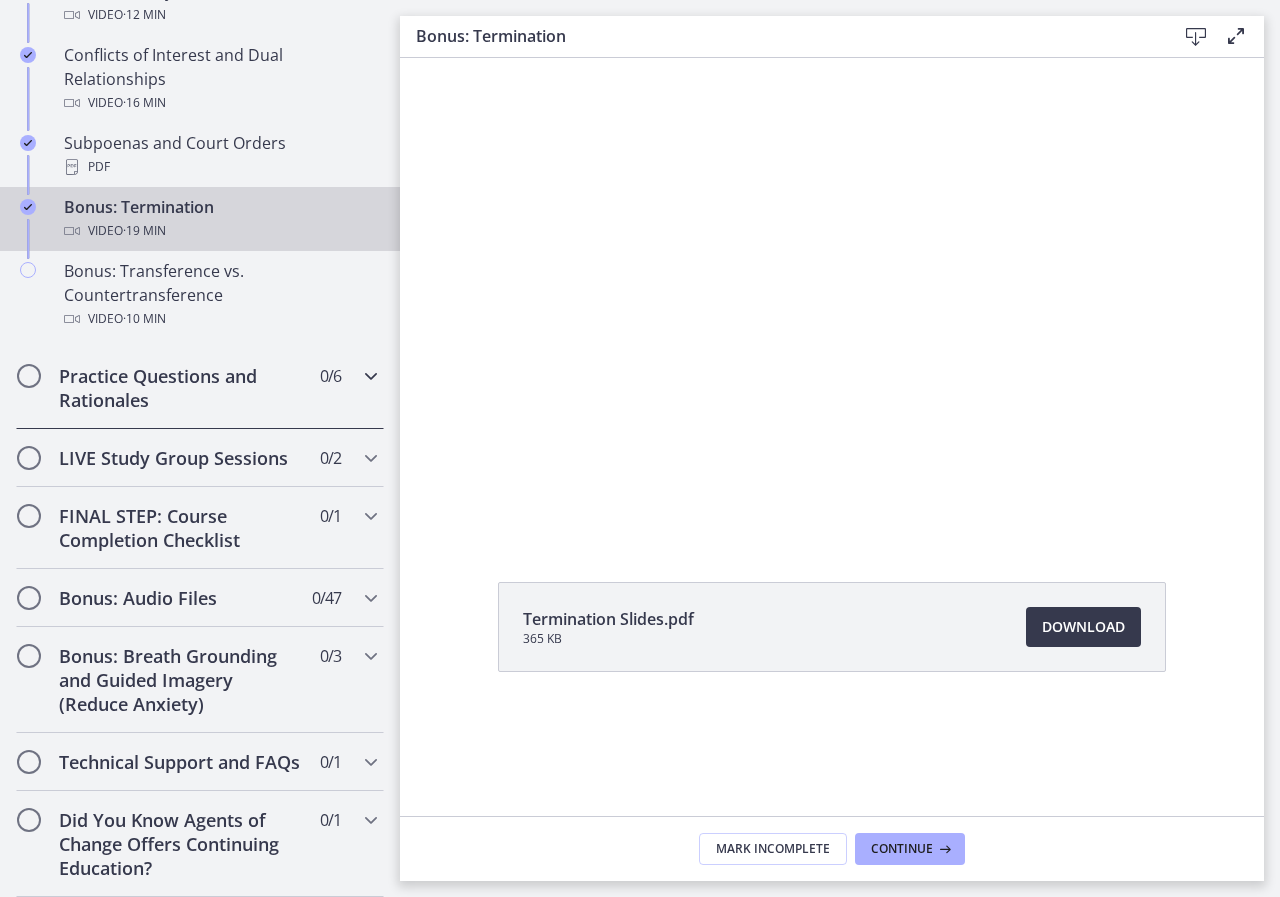 scroll, scrollTop: 1268, scrollLeft: 0, axis: vertical 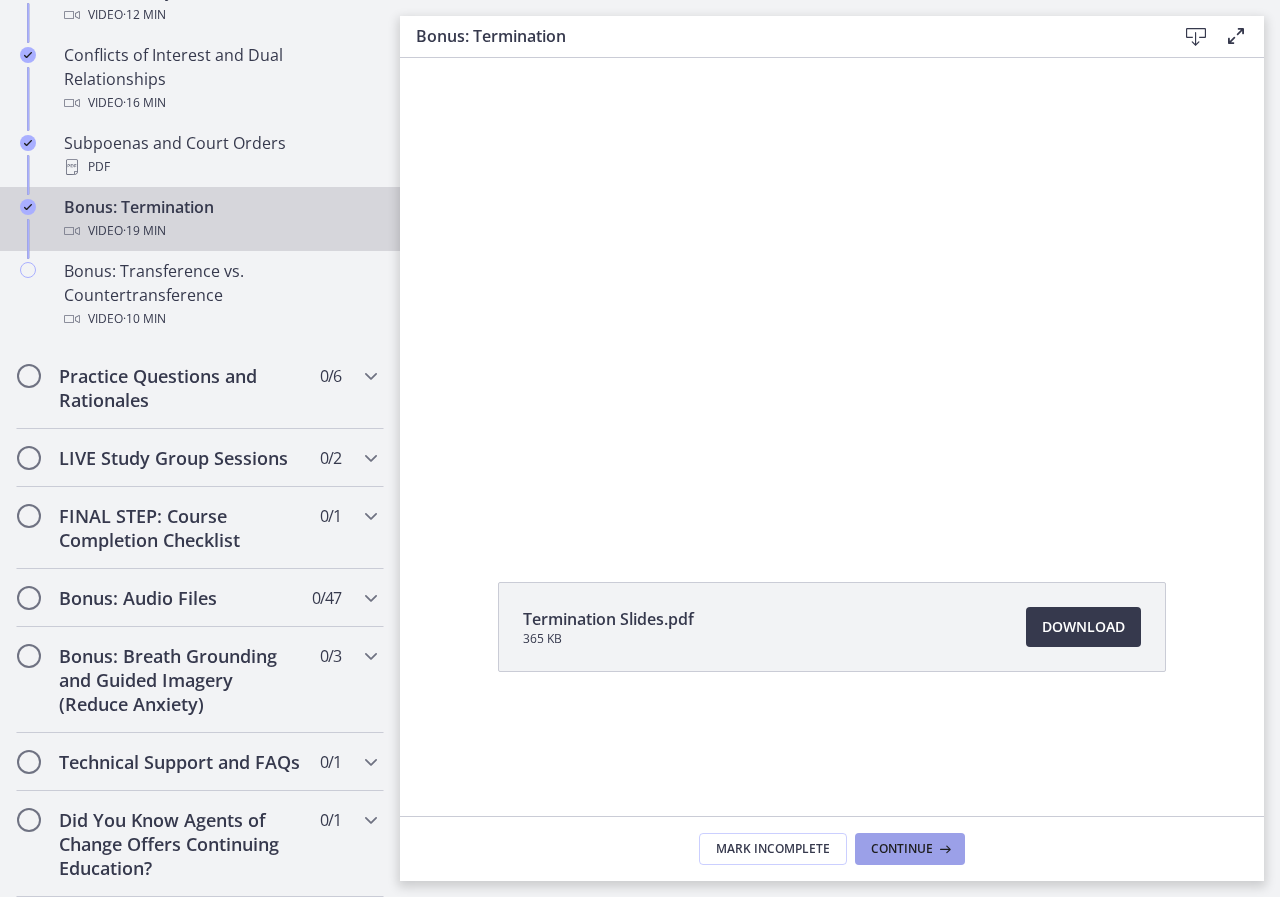 click at bounding box center (943, 849) 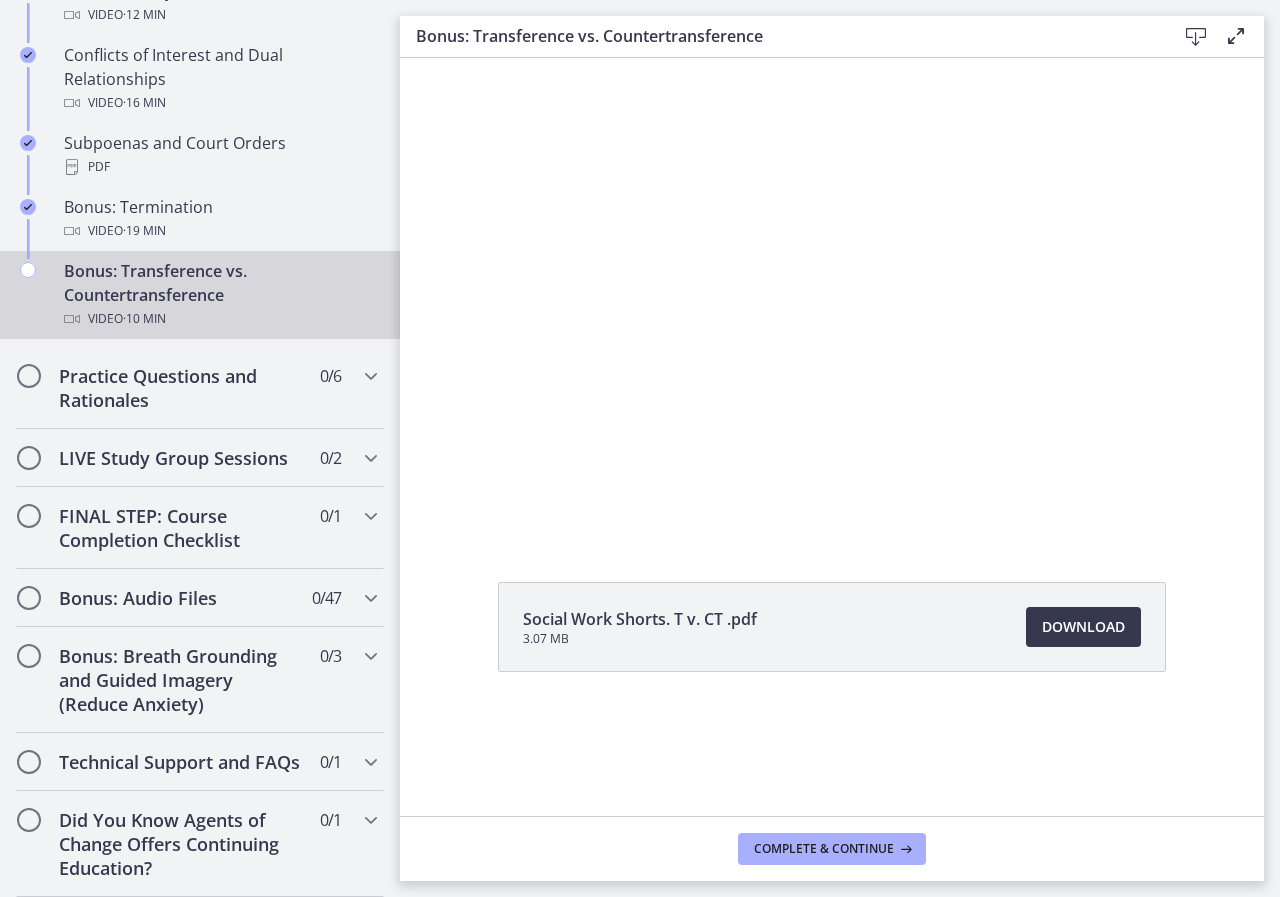 scroll, scrollTop: 0, scrollLeft: 0, axis: both 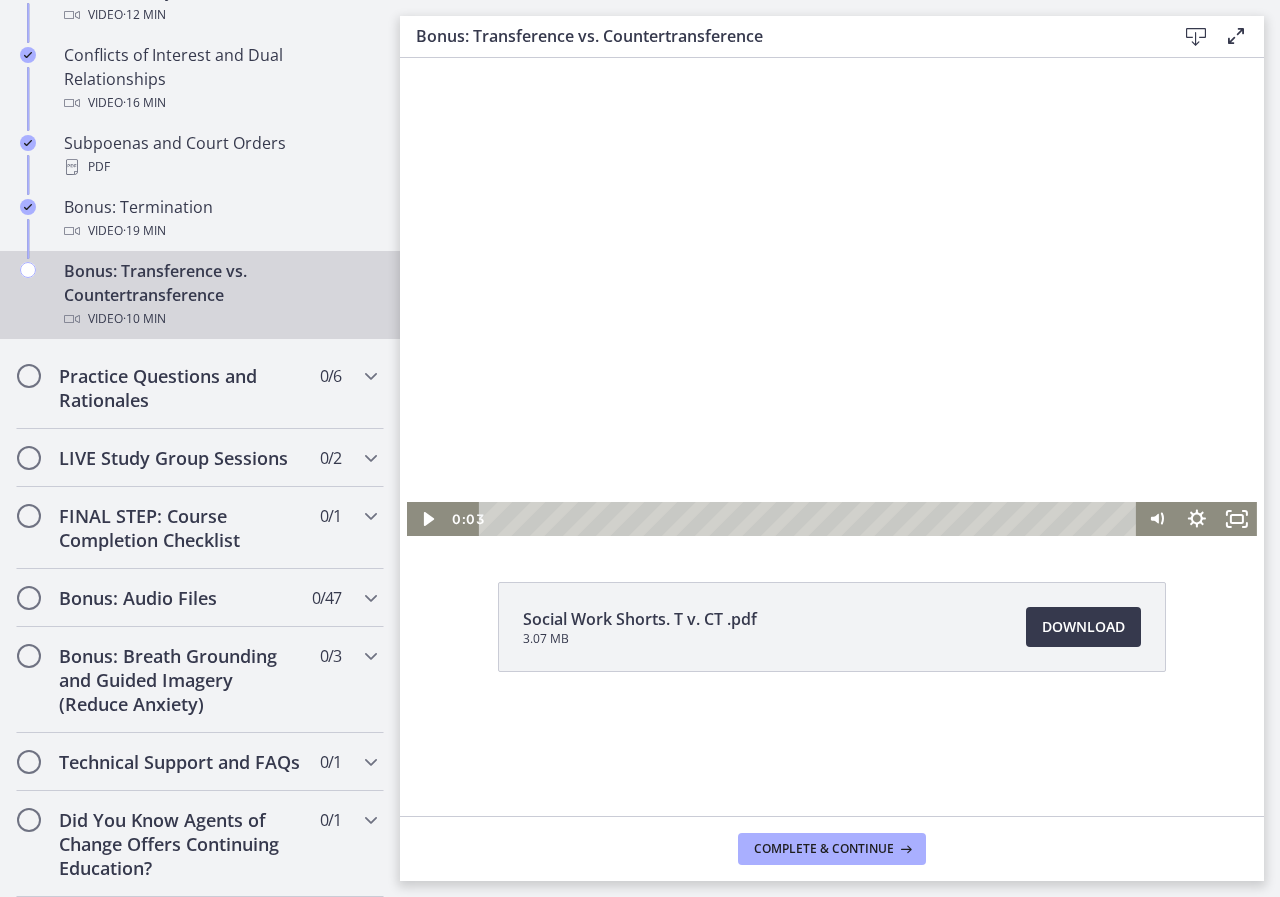 click at bounding box center [832, 297] 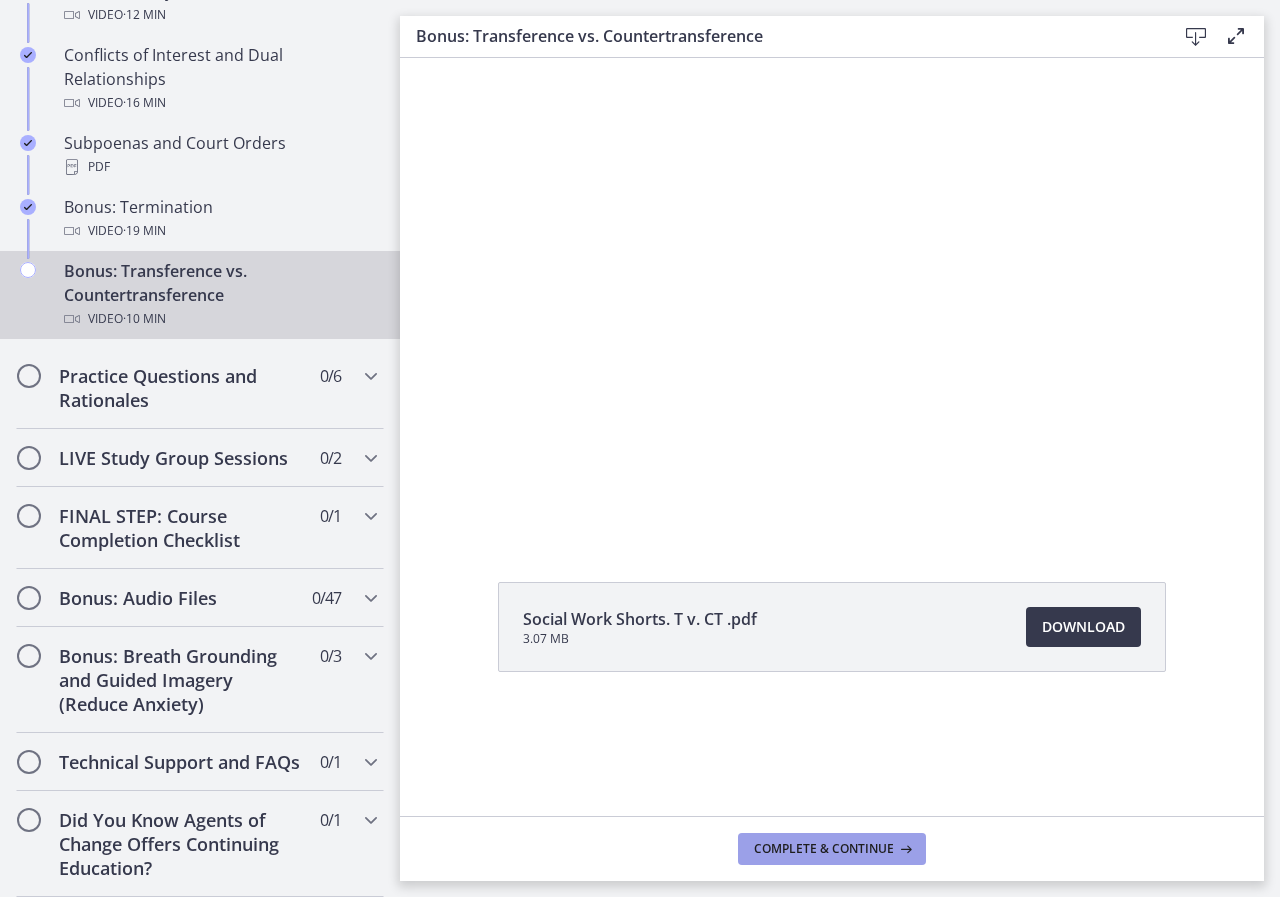 click on "Complete & continue" at bounding box center (824, 849) 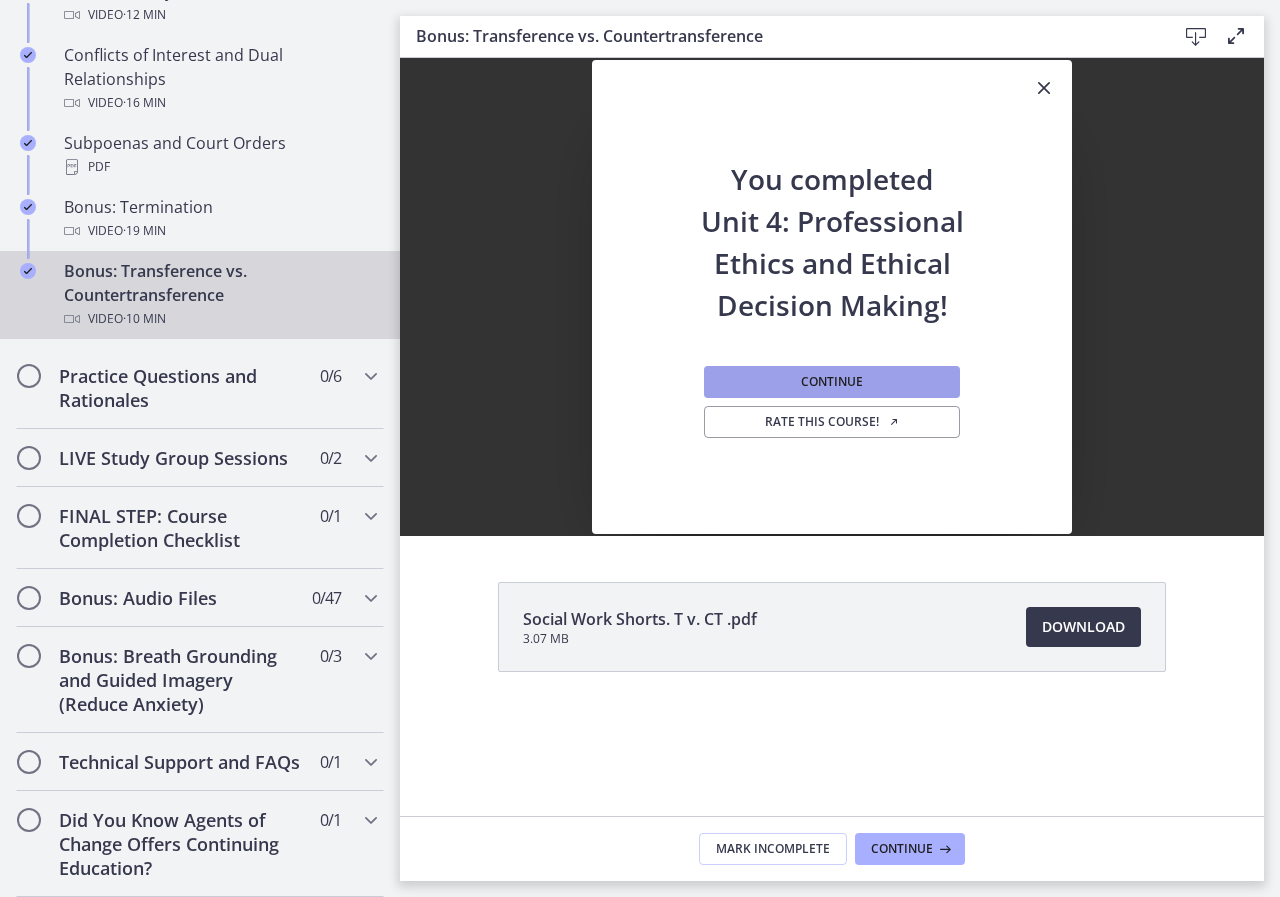 click on "Continue" at bounding box center [832, 382] 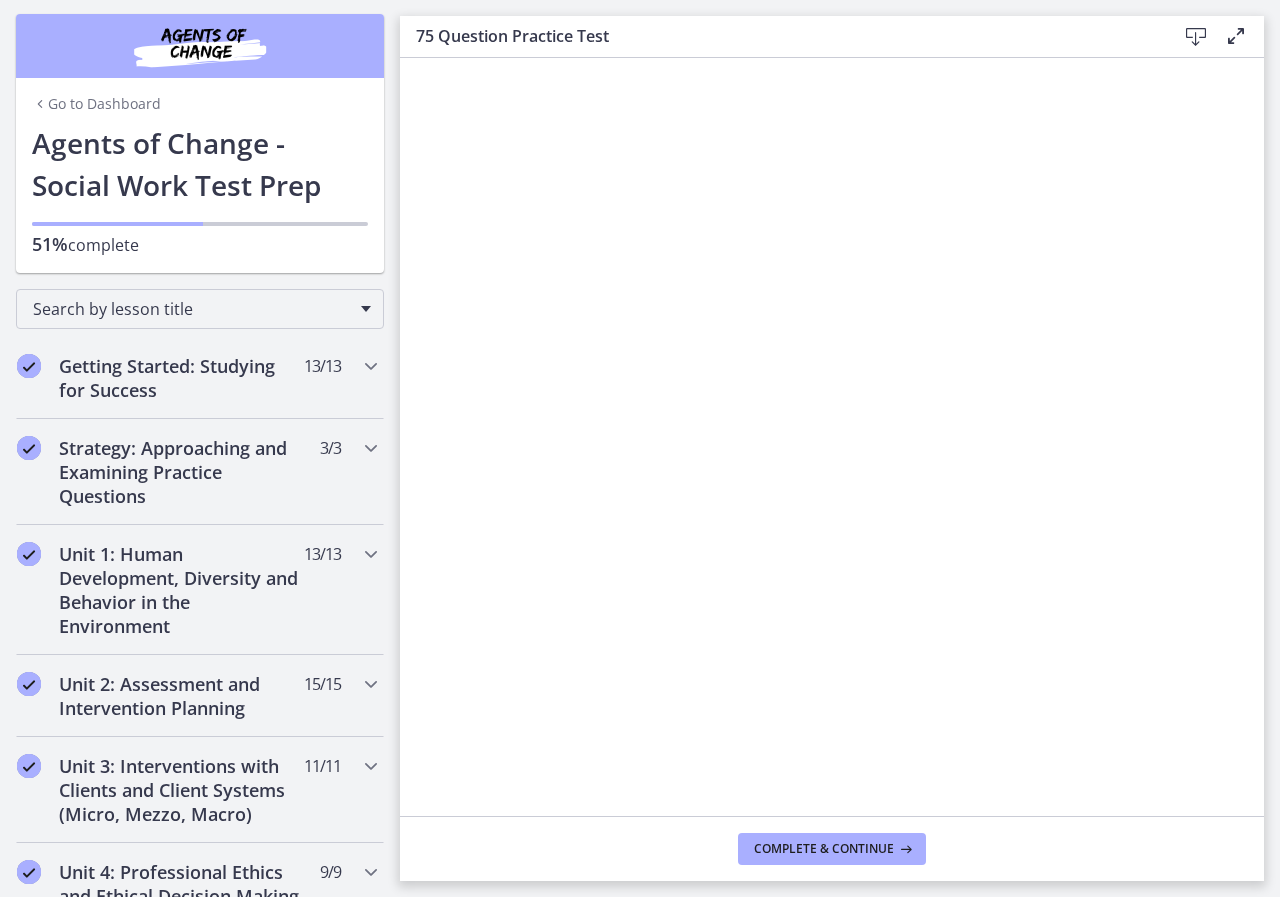 scroll, scrollTop: 0, scrollLeft: 0, axis: both 